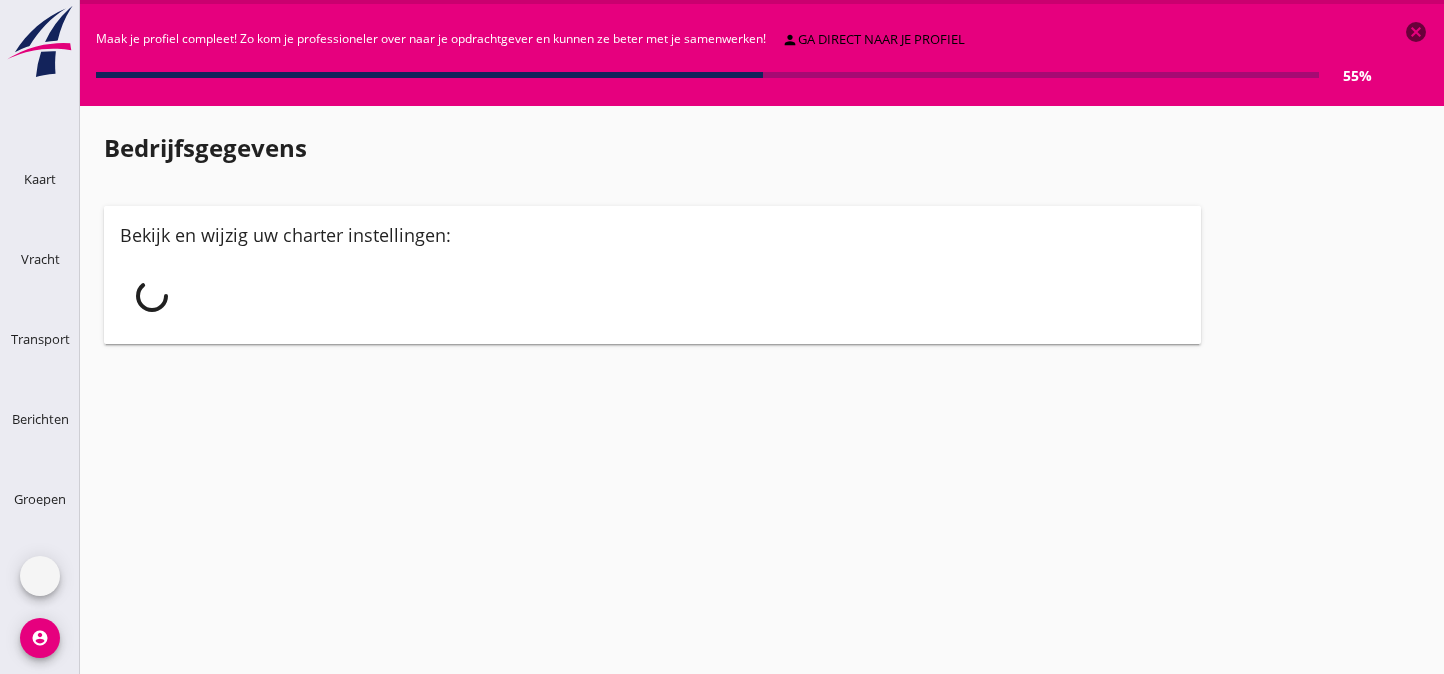 scroll, scrollTop: 0, scrollLeft: 0, axis: both 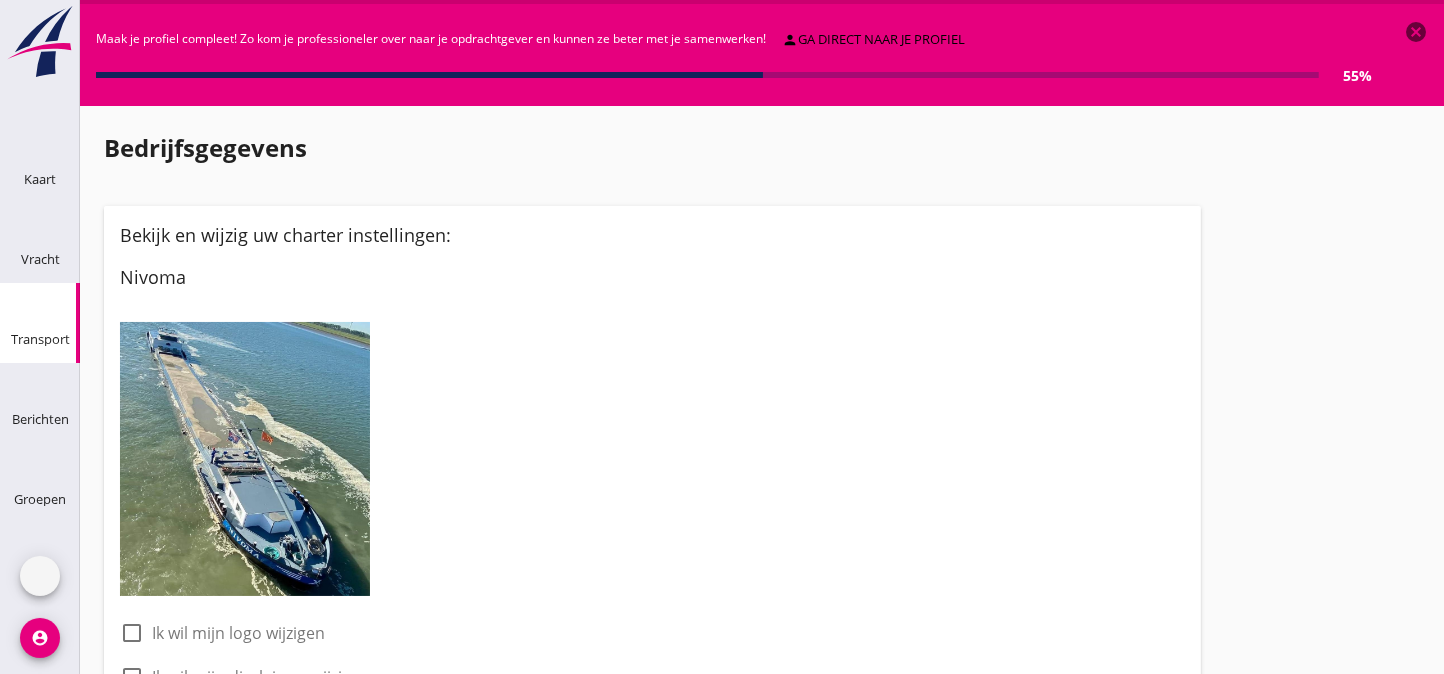 click at bounding box center [24, 293] 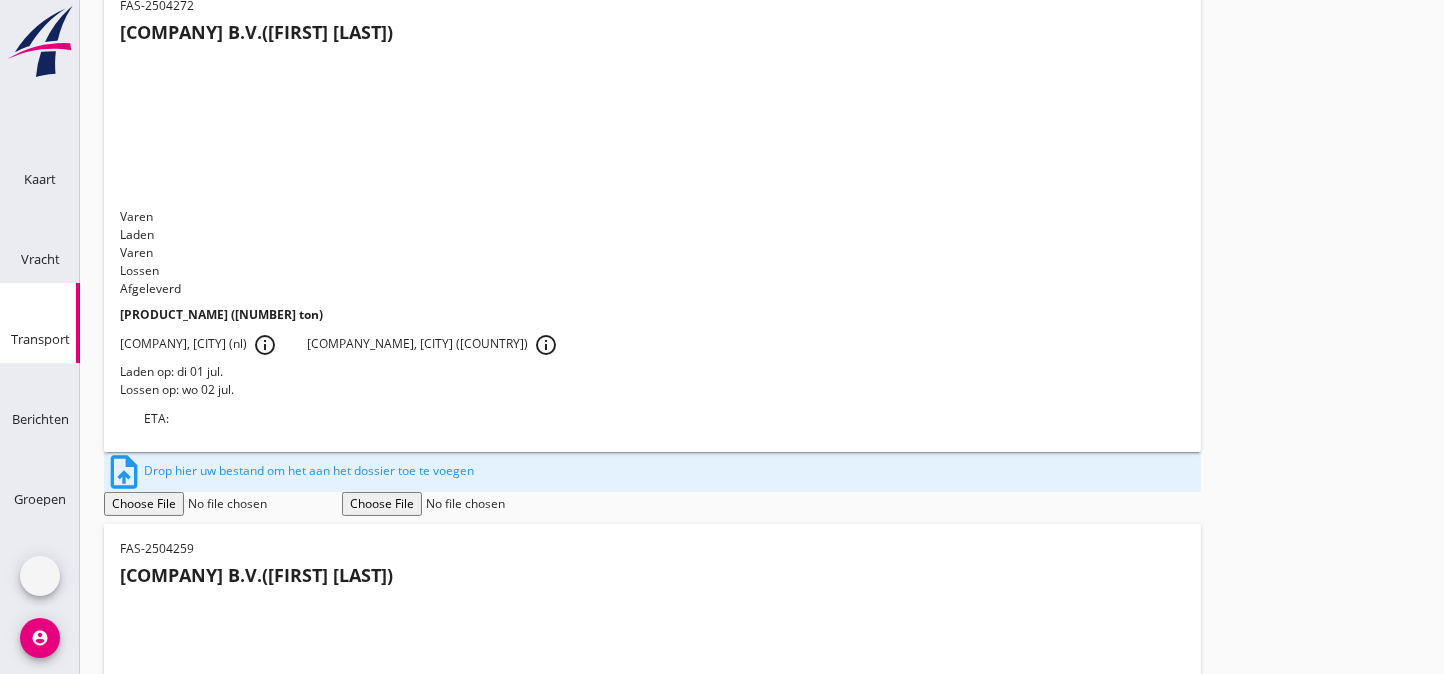 scroll, scrollTop: 182, scrollLeft: 0, axis: vertical 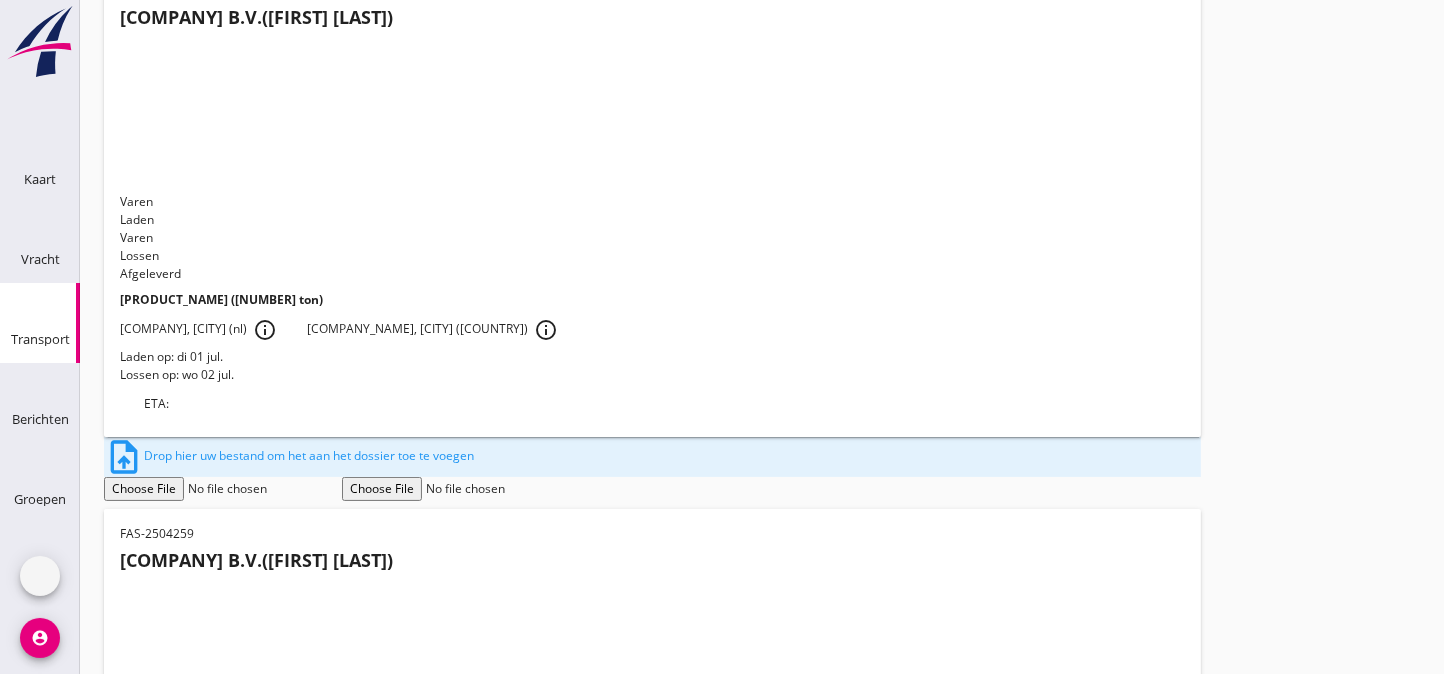 click on "Lossen op: di 01 jul." at bounding box center [652, 918] 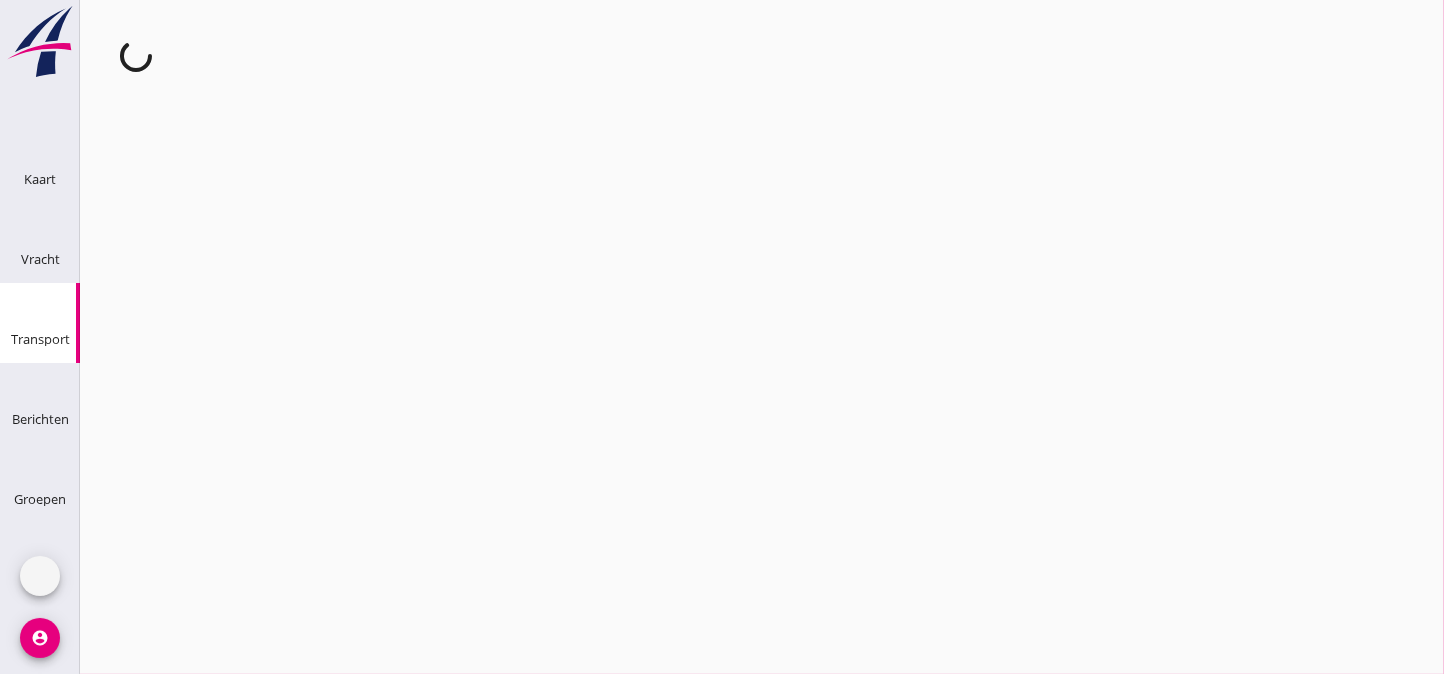scroll, scrollTop: 0, scrollLeft: 0, axis: both 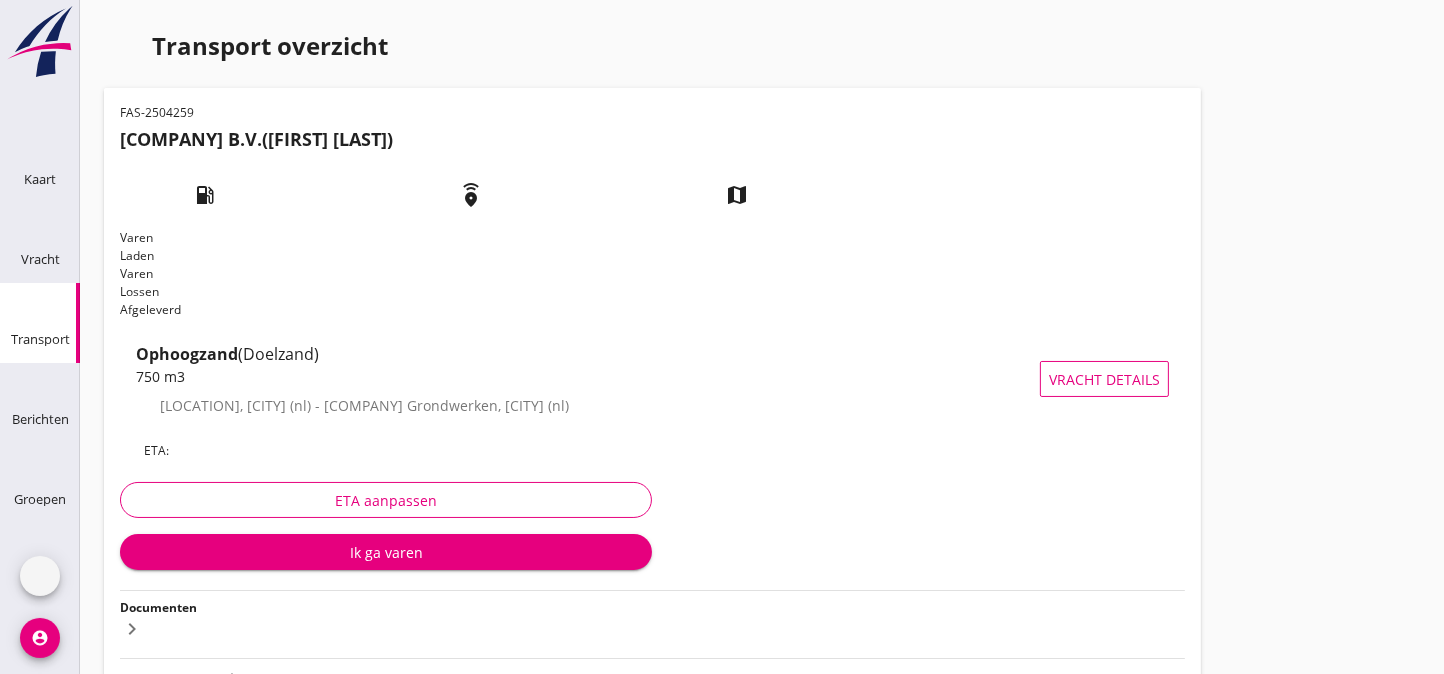 click on "Documenten" at bounding box center (158, 607) 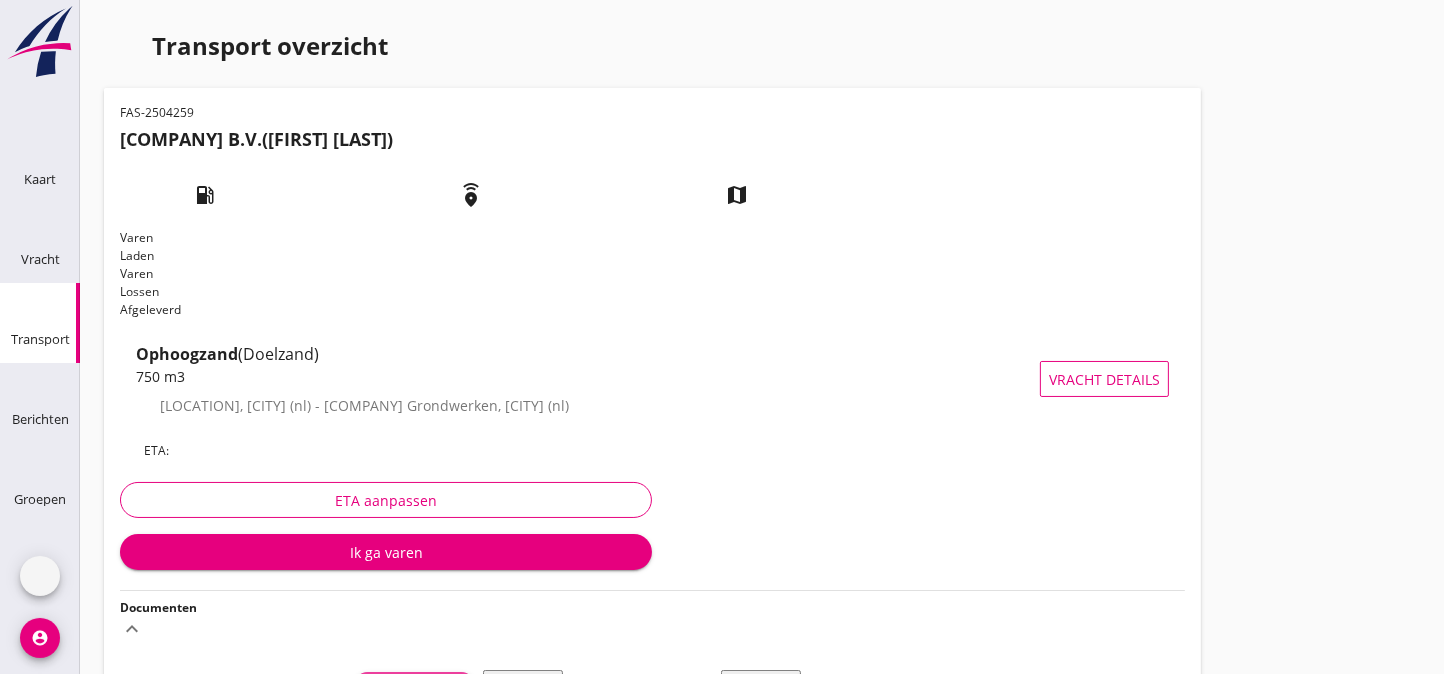 click on "Voeg bestand toe" at bounding box center (414, 686) 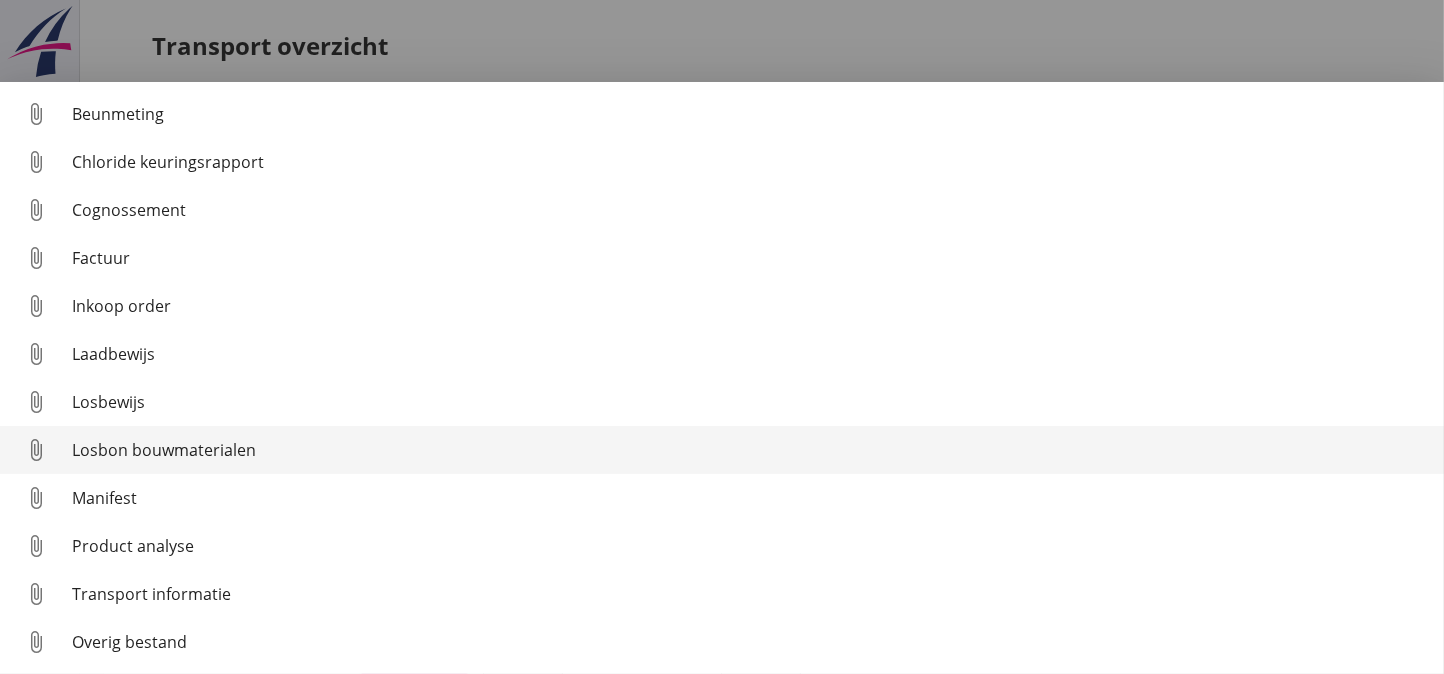 click on "Losbon bouwmaterialen" at bounding box center (750, 402) 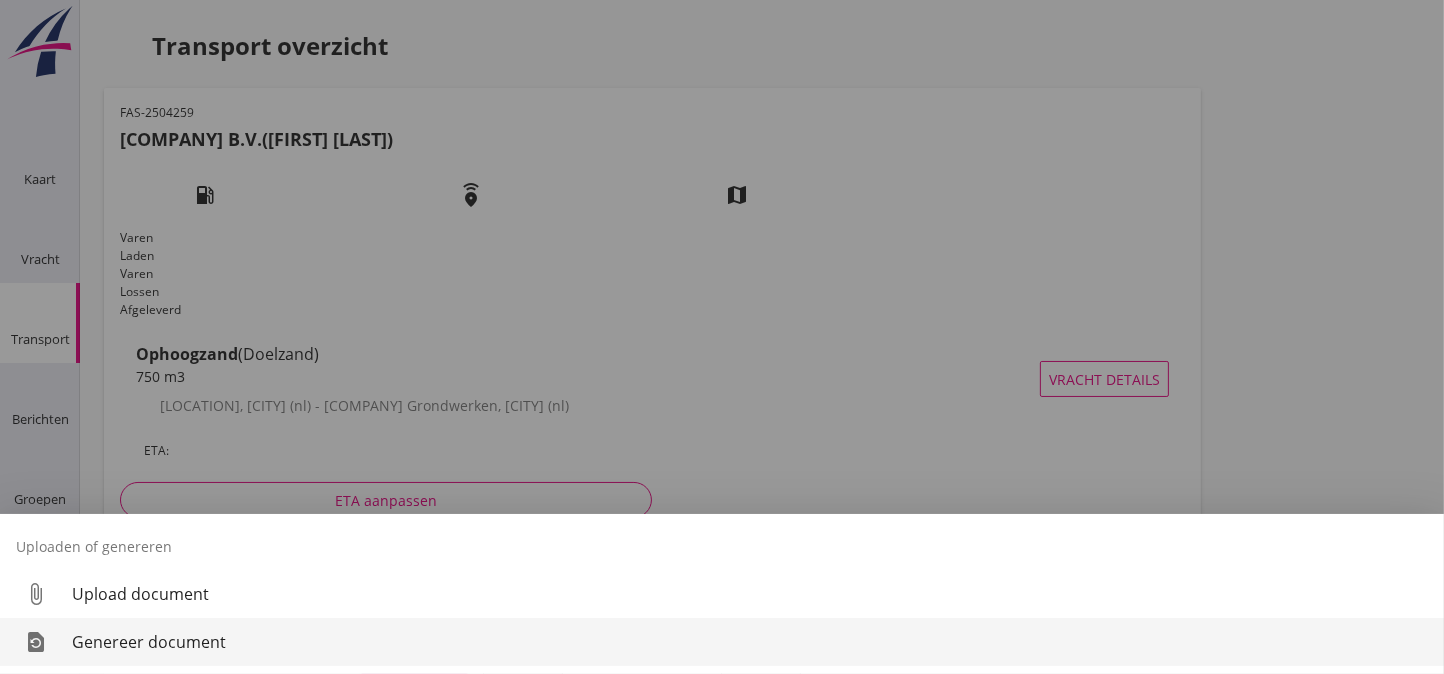 click on "Genereer document" at bounding box center [750, 642] 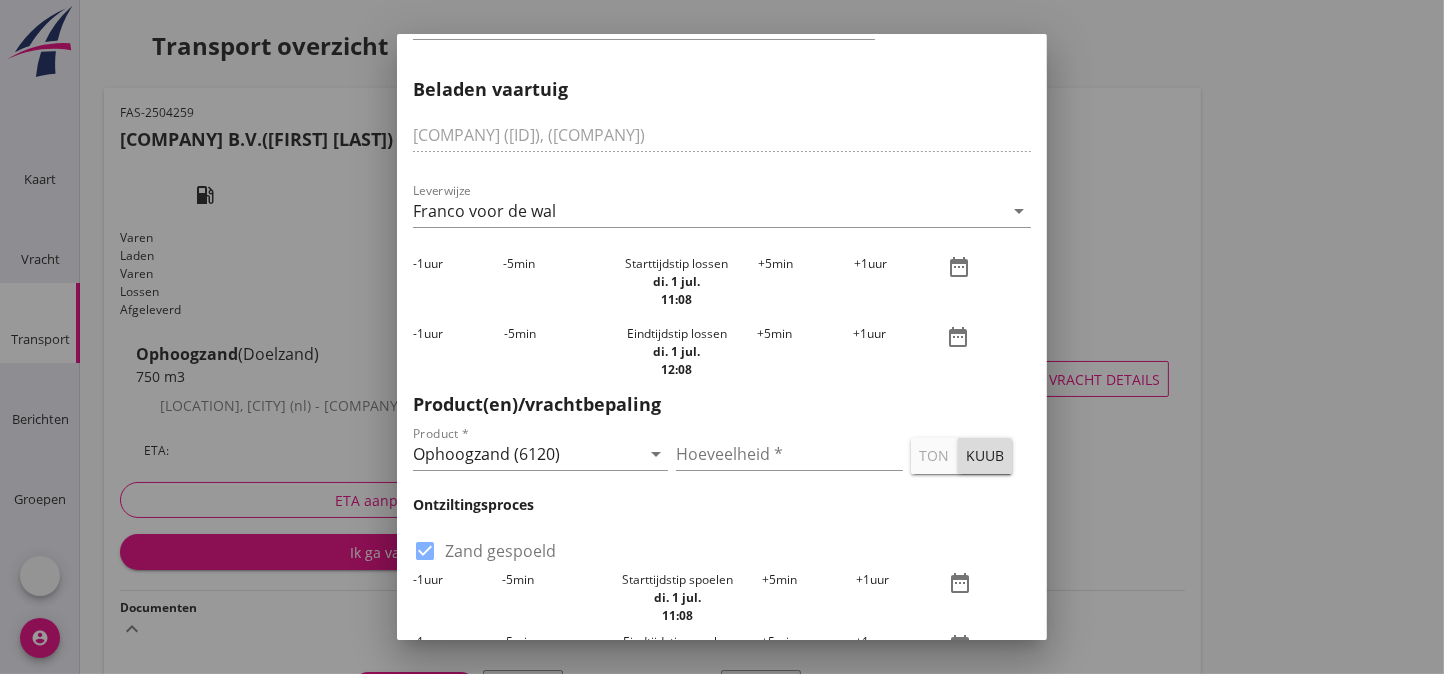 scroll, scrollTop: 606, scrollLeft: 0, axis: vertical 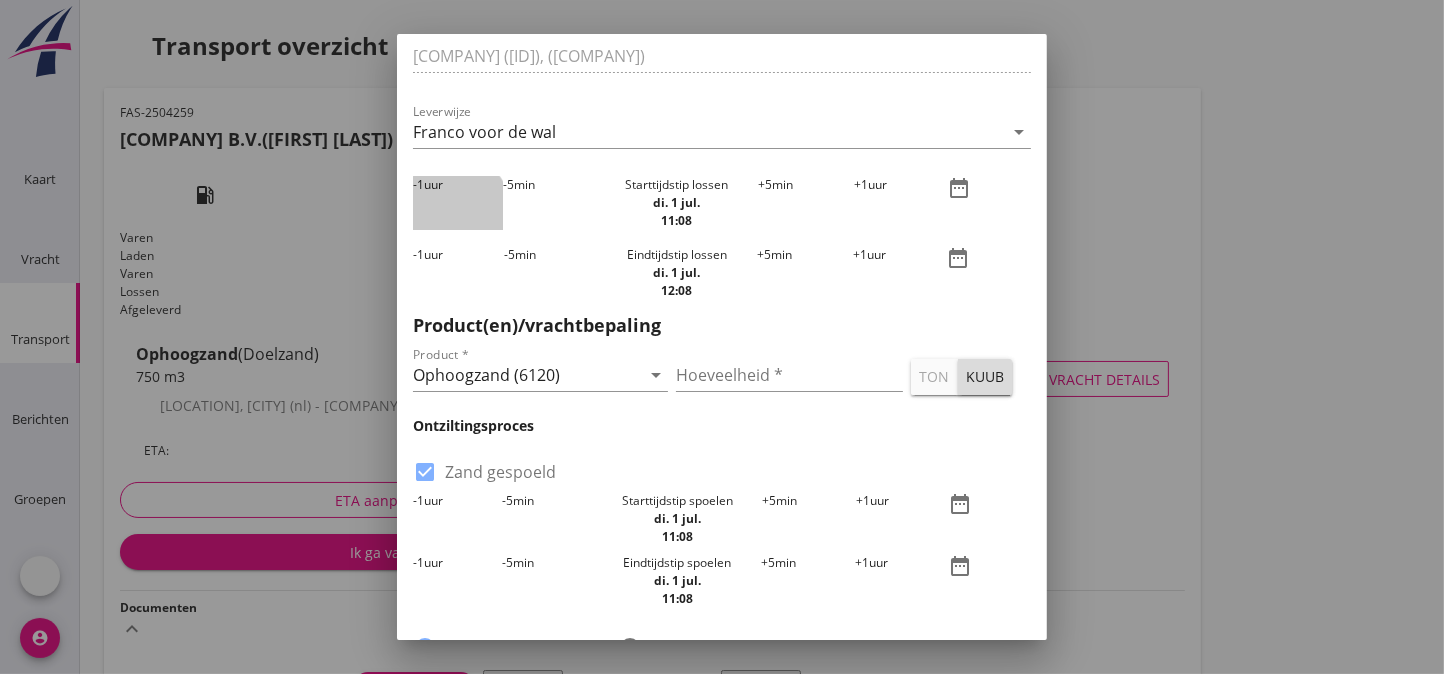 click on "-1  uur" at bounding box center [458, 203] 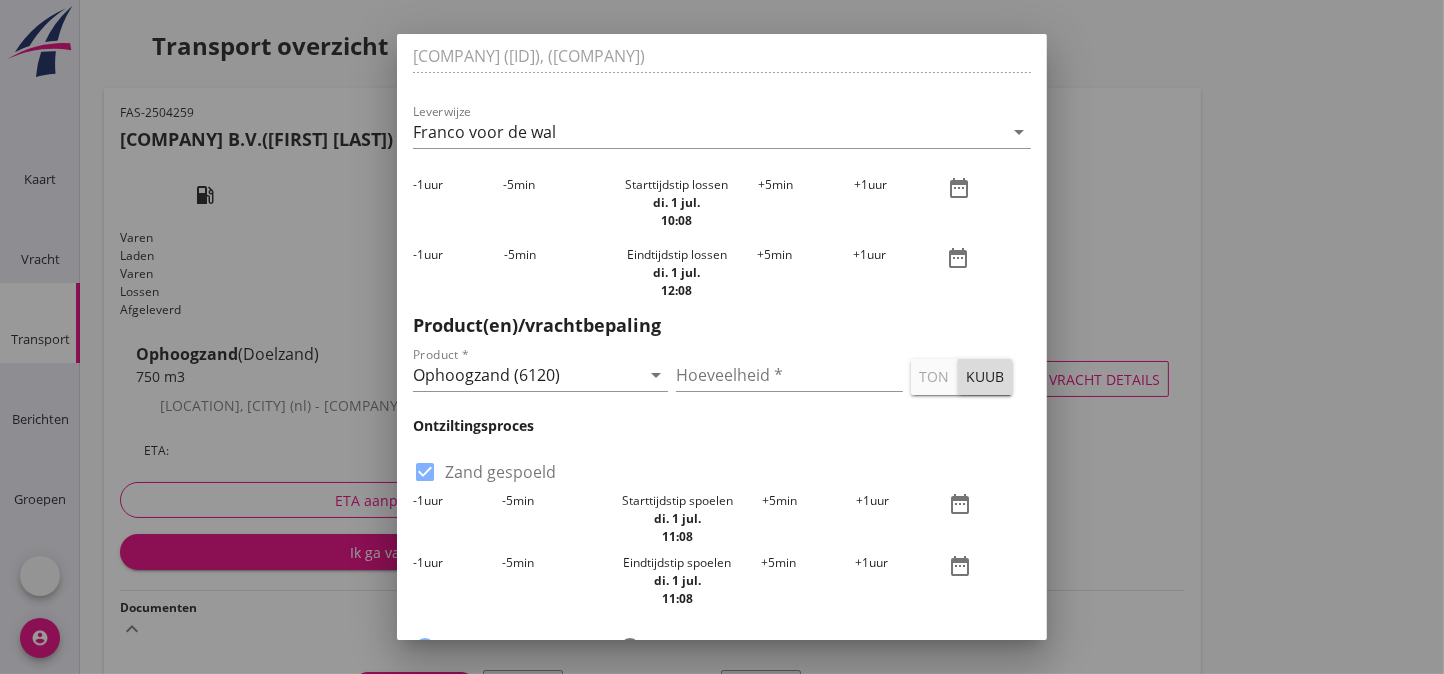 click on "-1  uur" at bounding box center [458, 203] 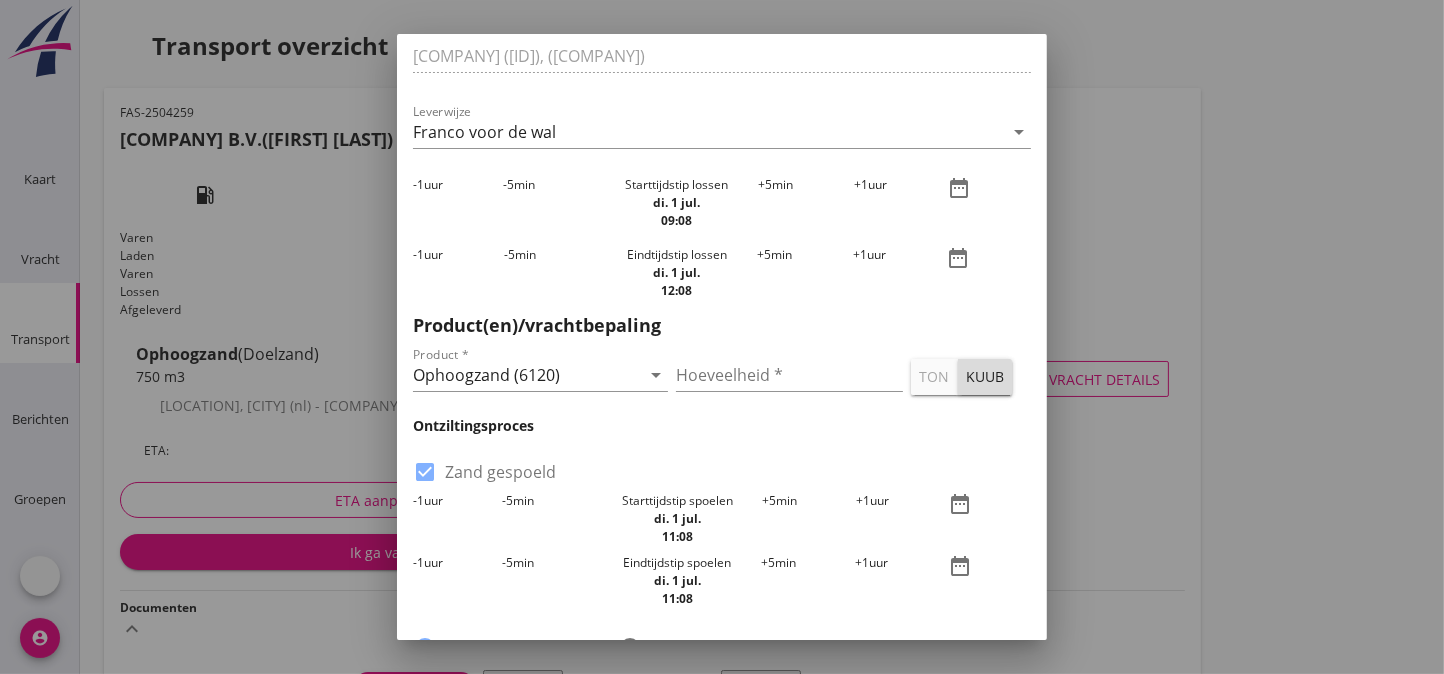 click on "-1  uur" at bounding box center [458, 203] 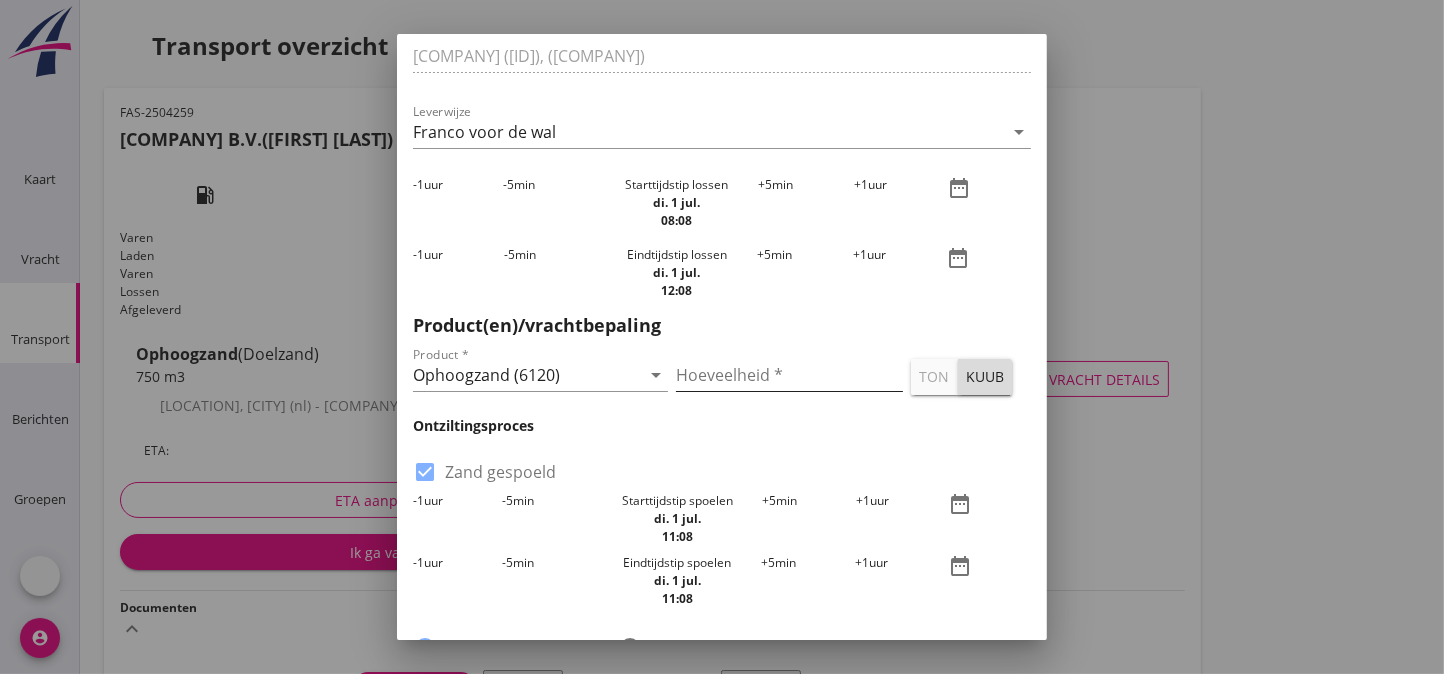 click at bounding box center (789, 375) 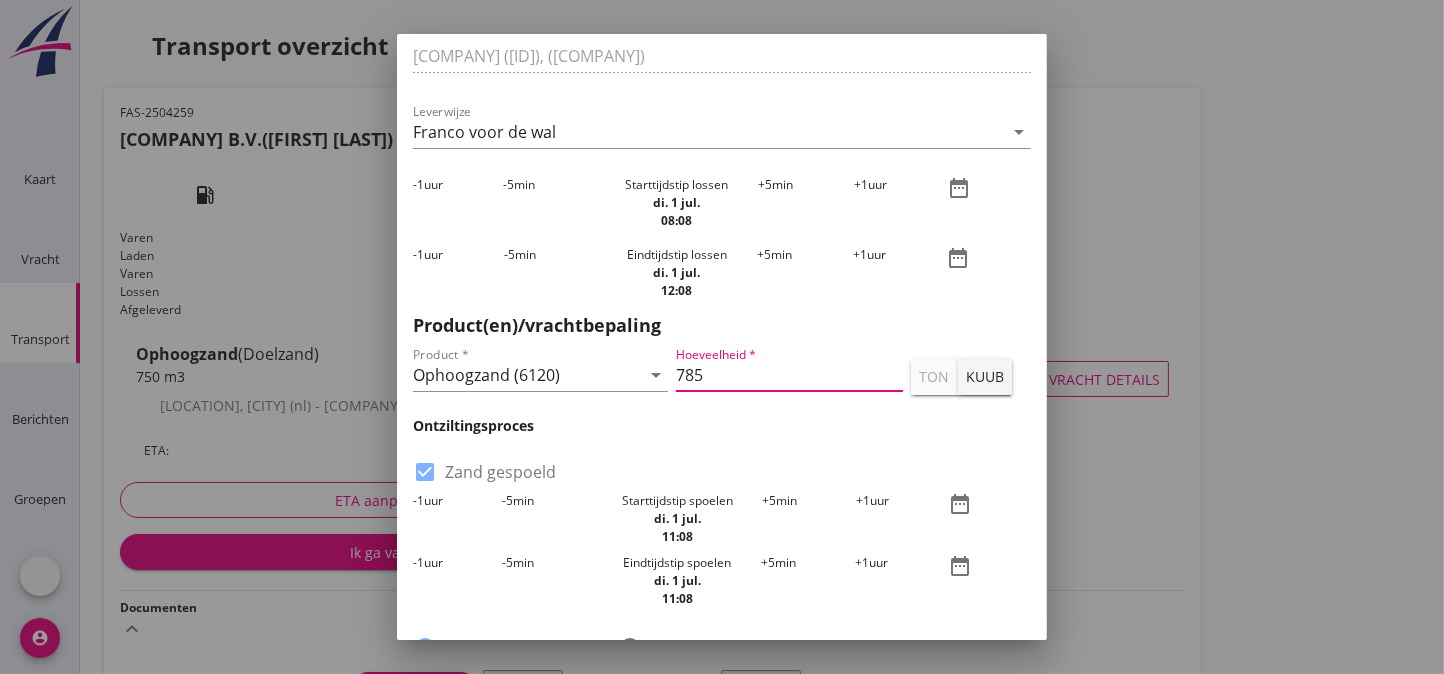 type on "785" 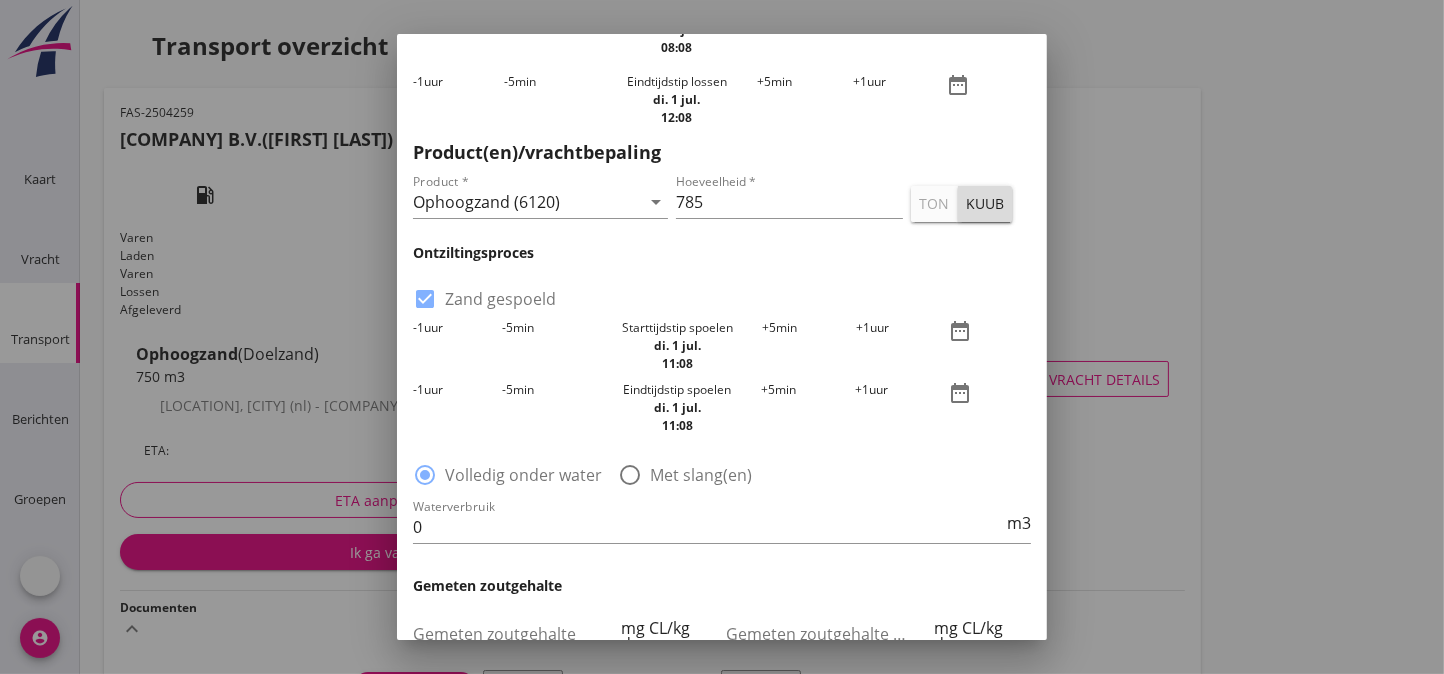 scroll, scrollTop: 787, scrollLeft: 0, axis: vertical 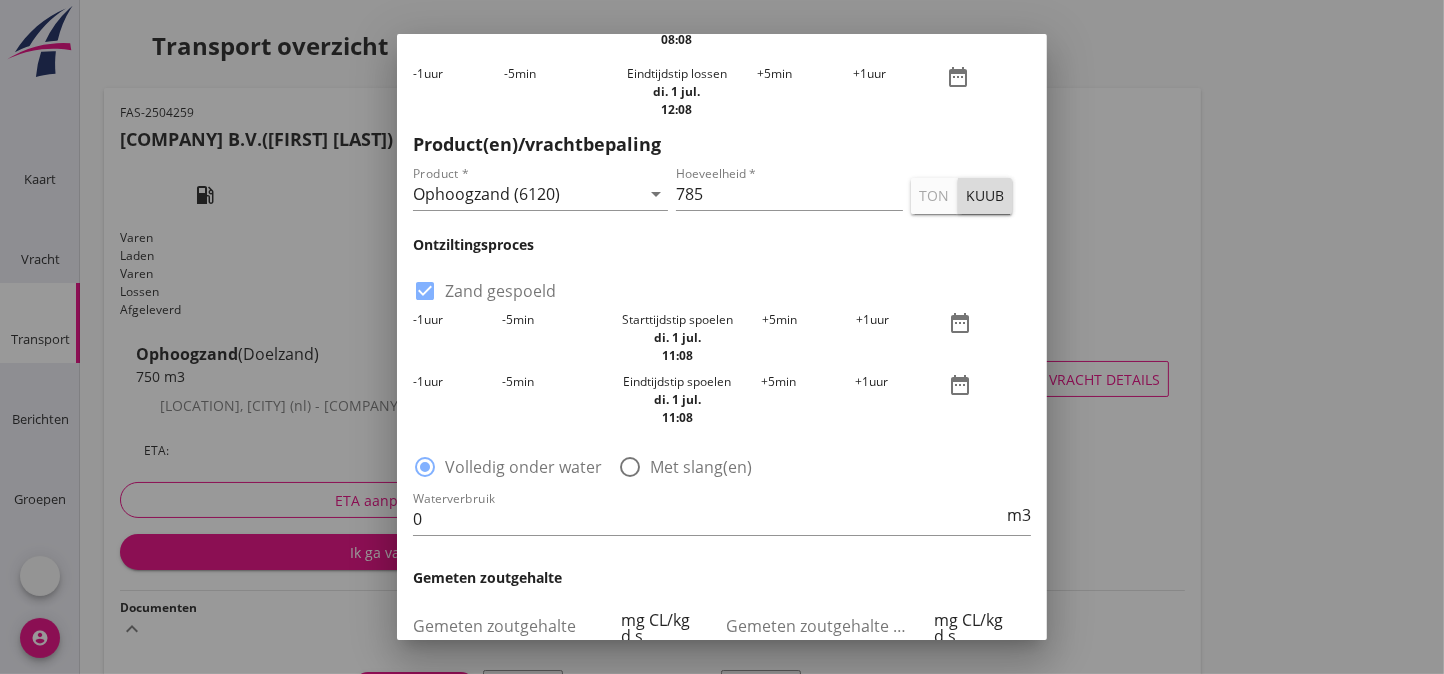 click at bounding box center [630, 467] 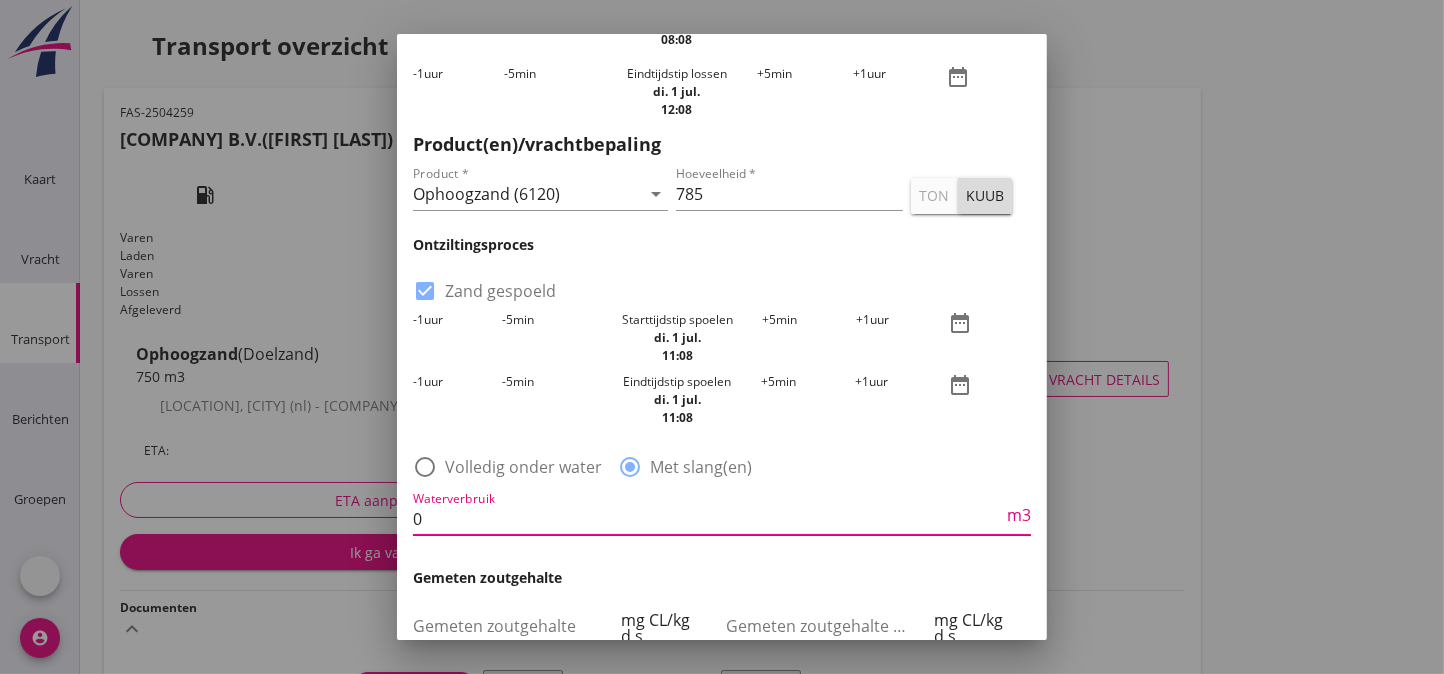 click on "0" at bounding box center [708, 519] 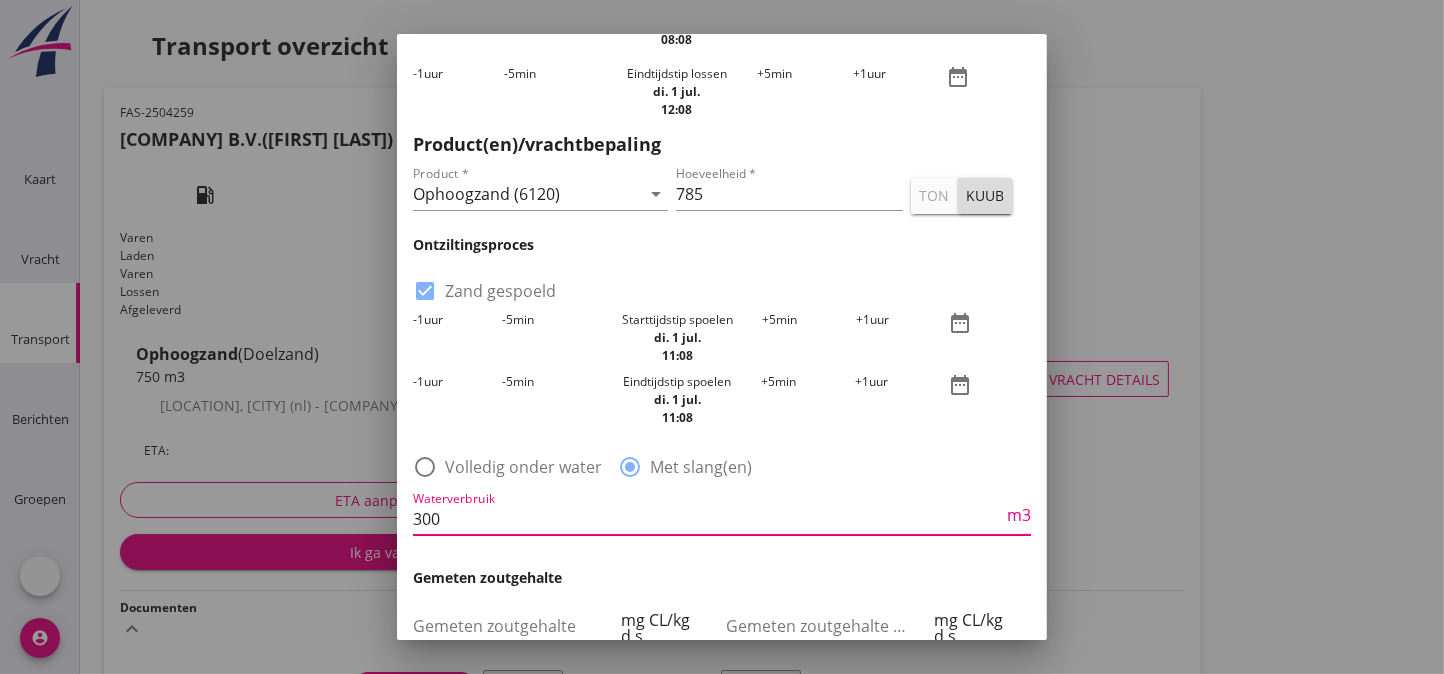 click on "300" at bounding box center [708, 519] 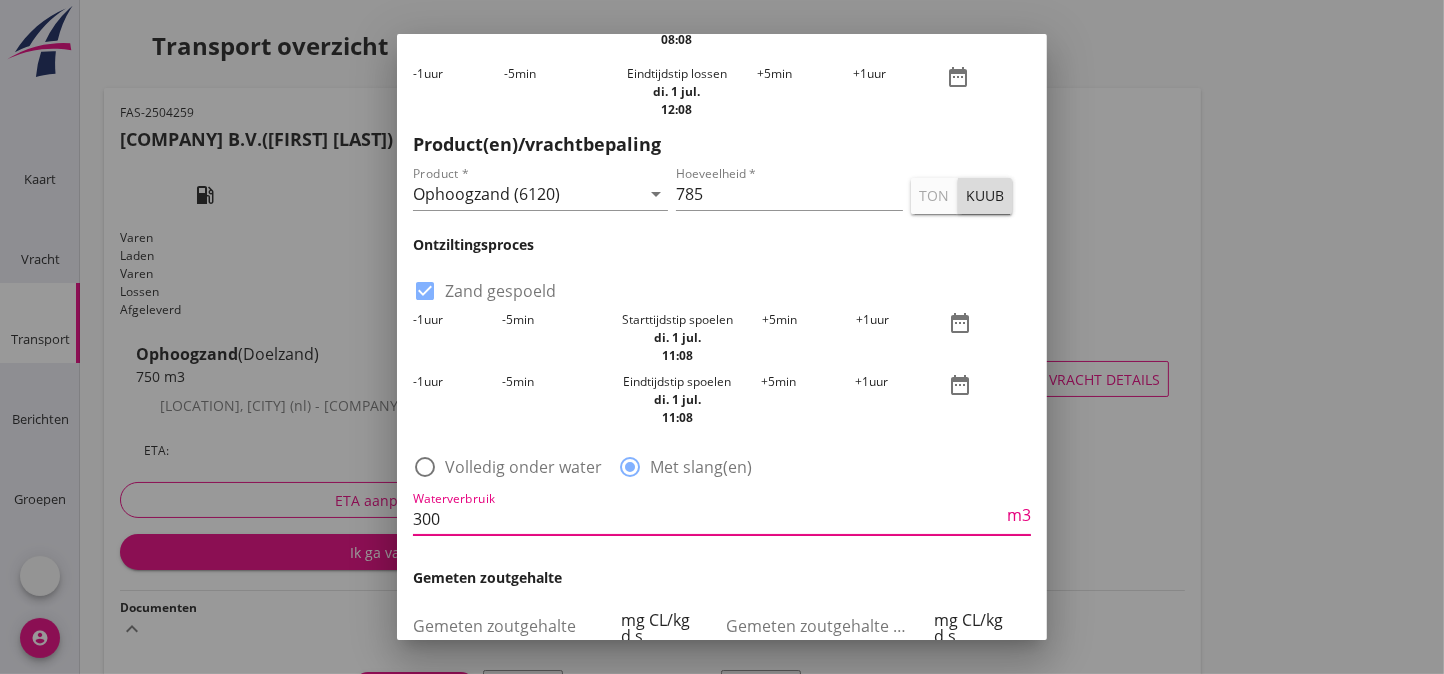 type on "300" 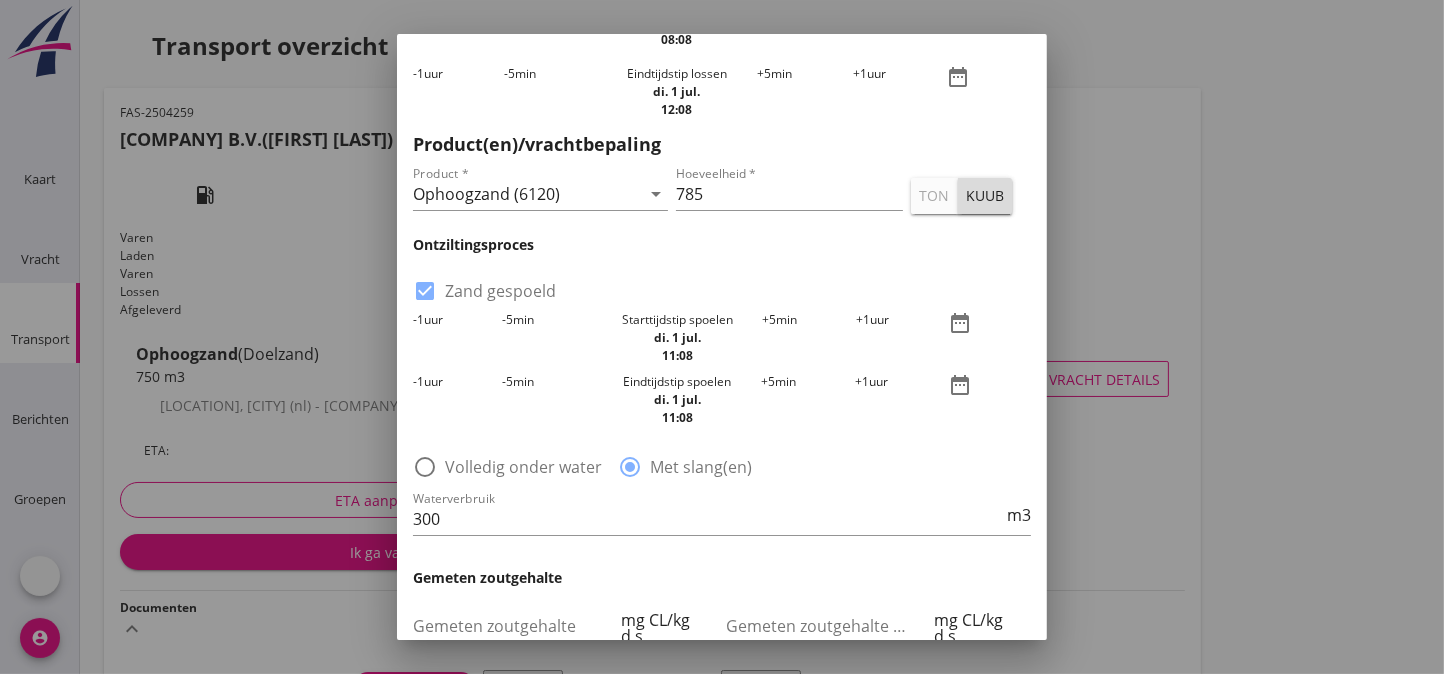 click on "-1" at bounding box center (418, 319) 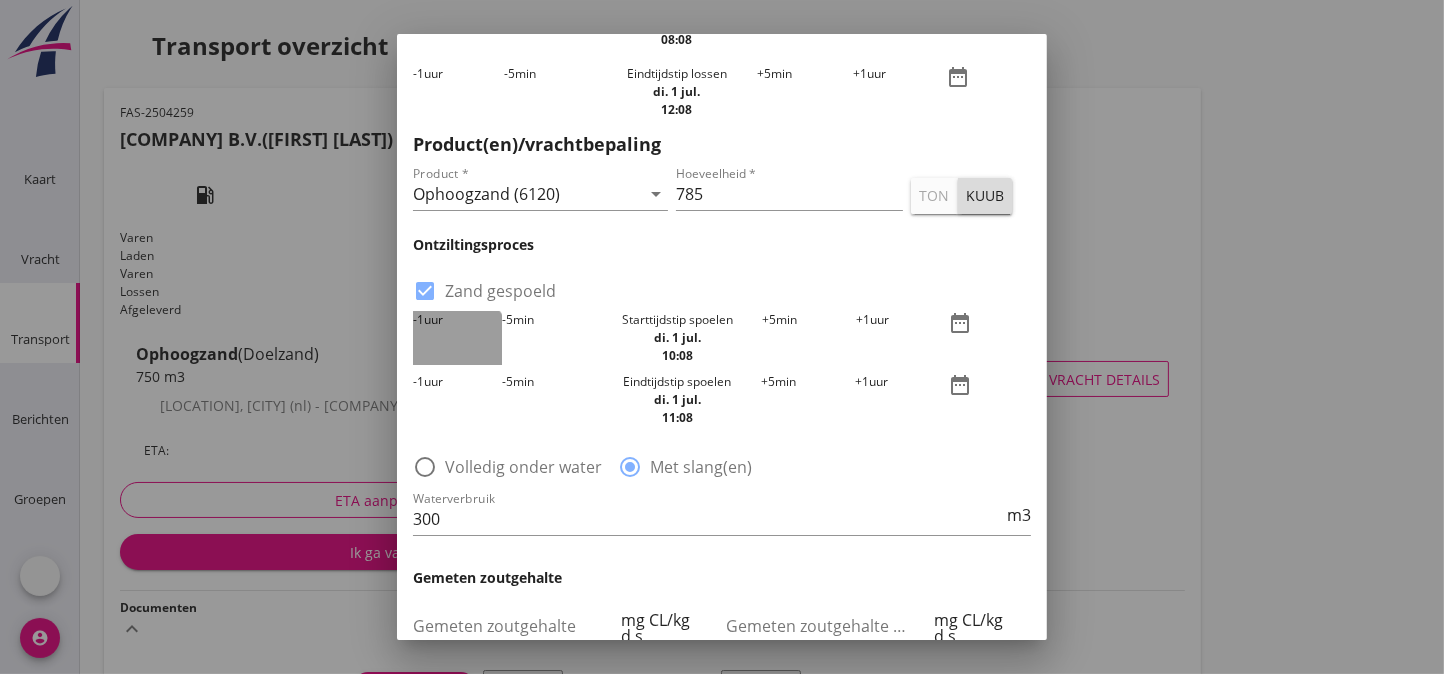 click on "-1" at bounding box center [418, 319] 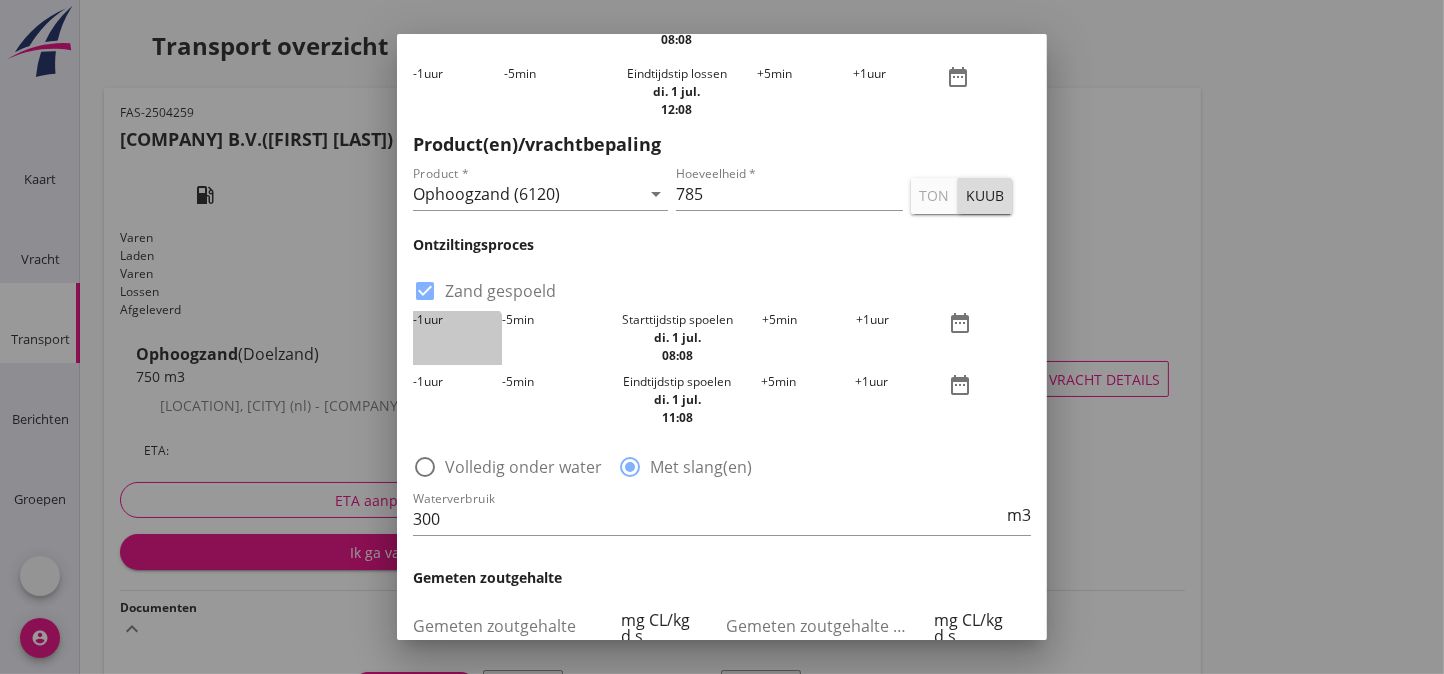 click on "-1" at bounding box center (418, 319) 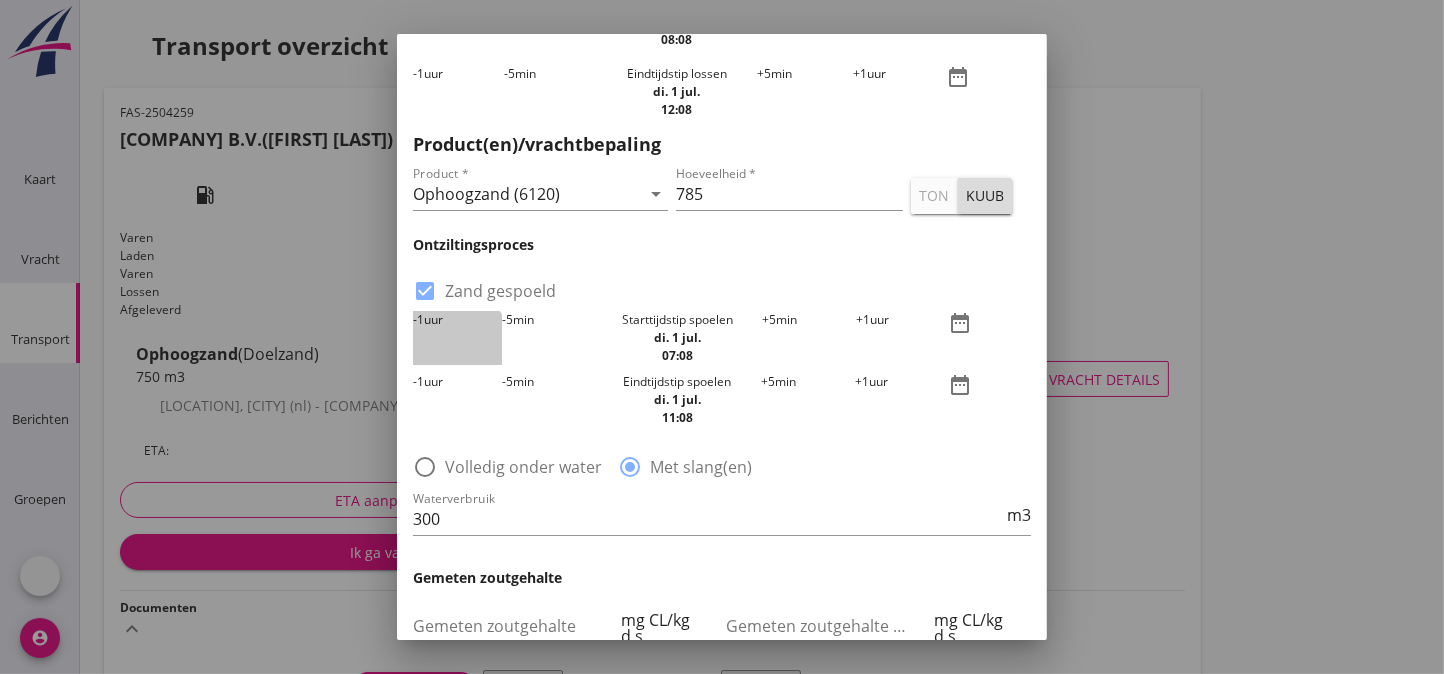 click on "-1" at bounding box center (418, 319) 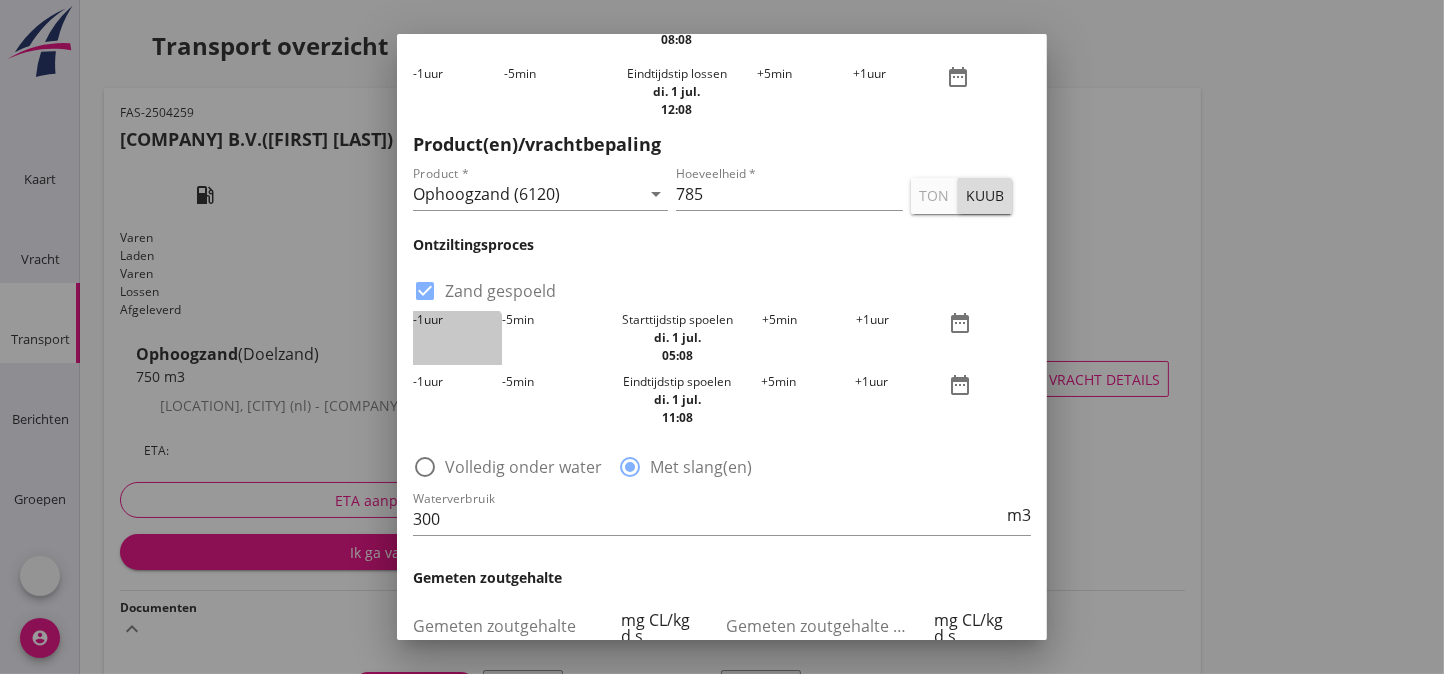 click on "-1" at bounding box center (418, 319) 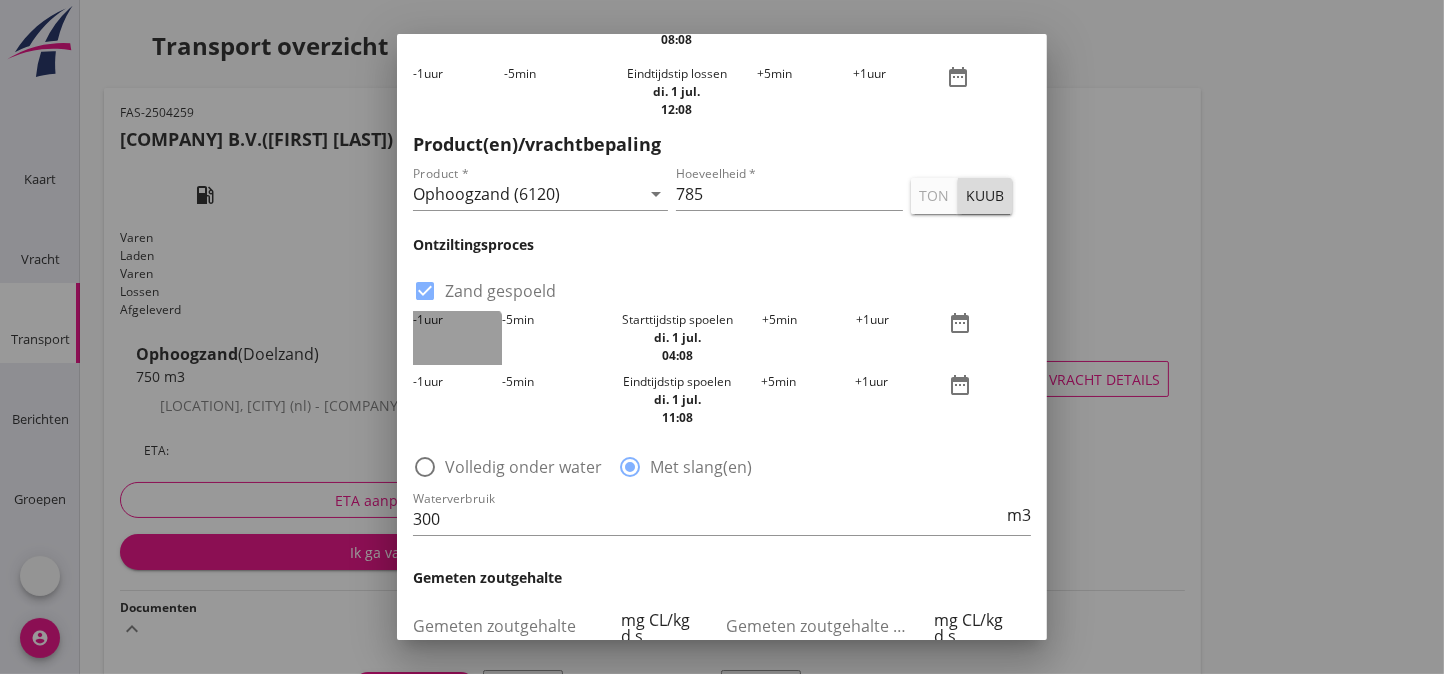 click on "-1" at bounding box center (418, 319) 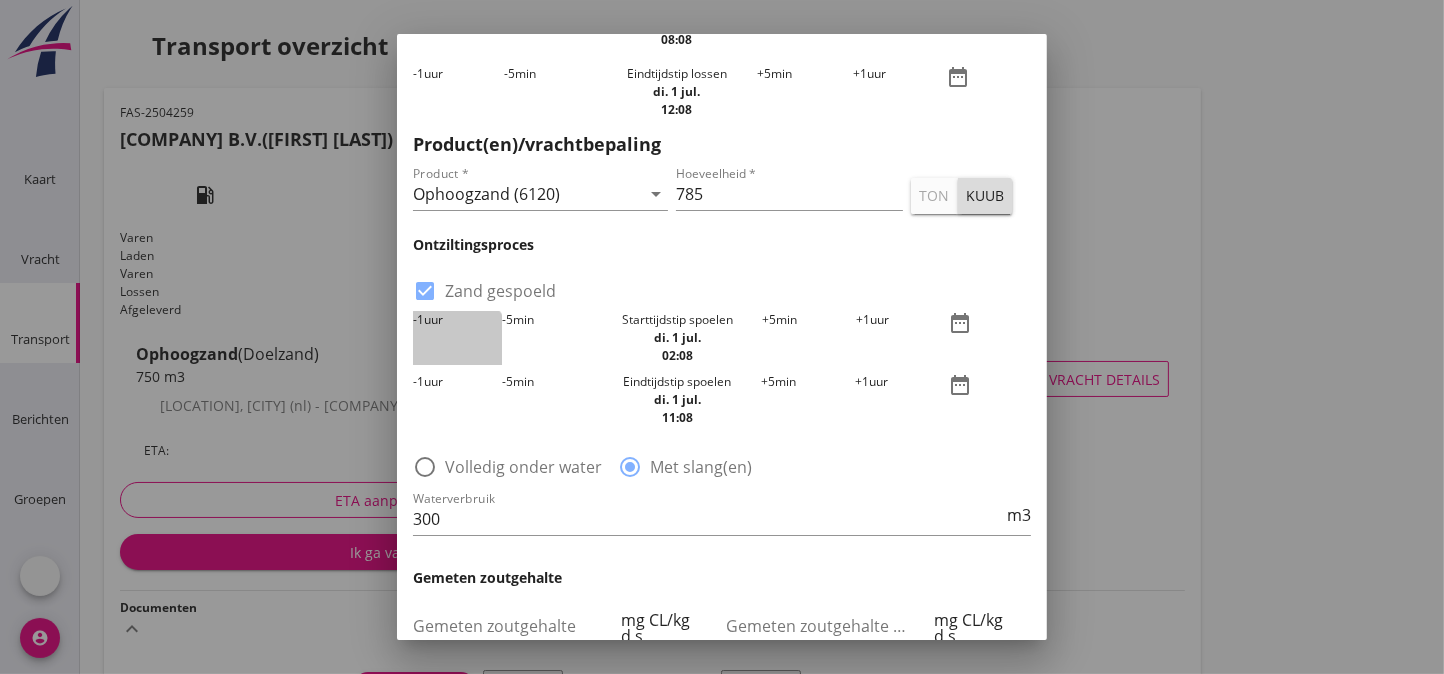 click on "-1" at bounding box center (418, 319) 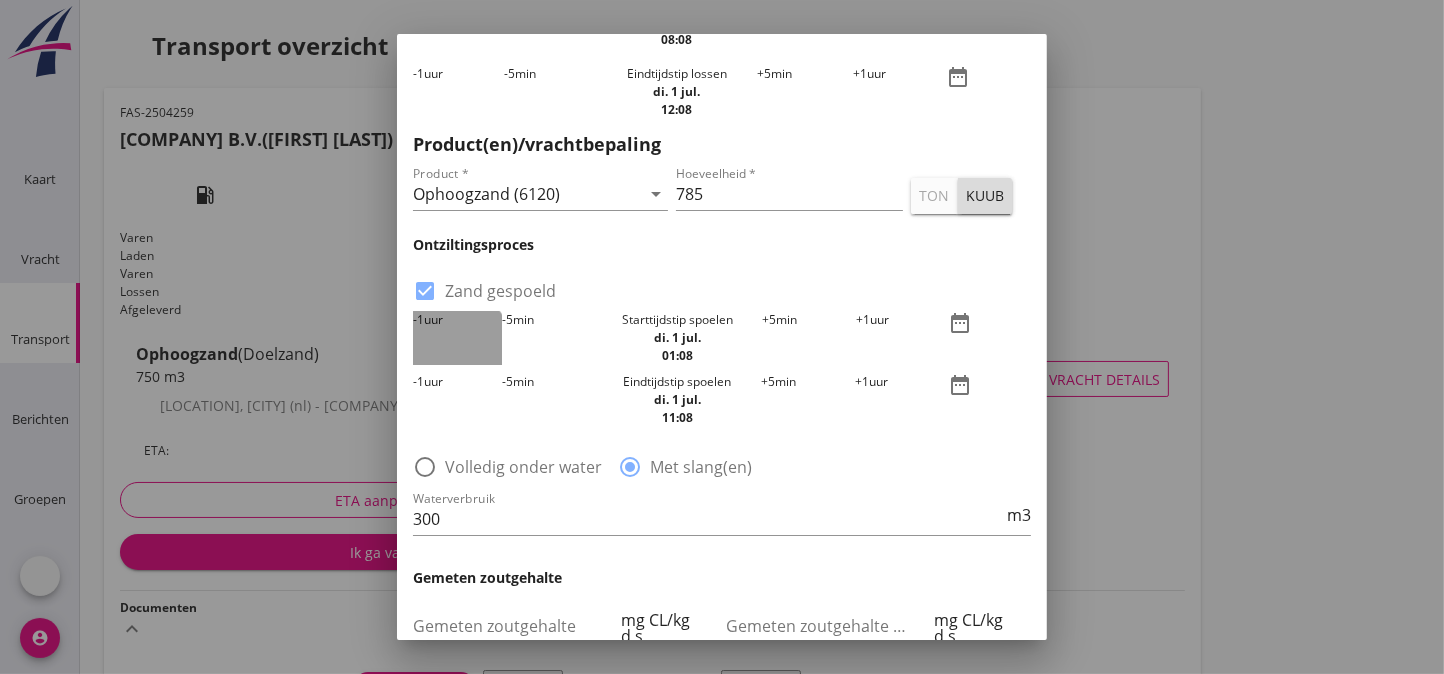 click on "-1" at bounding box center [418, 319] 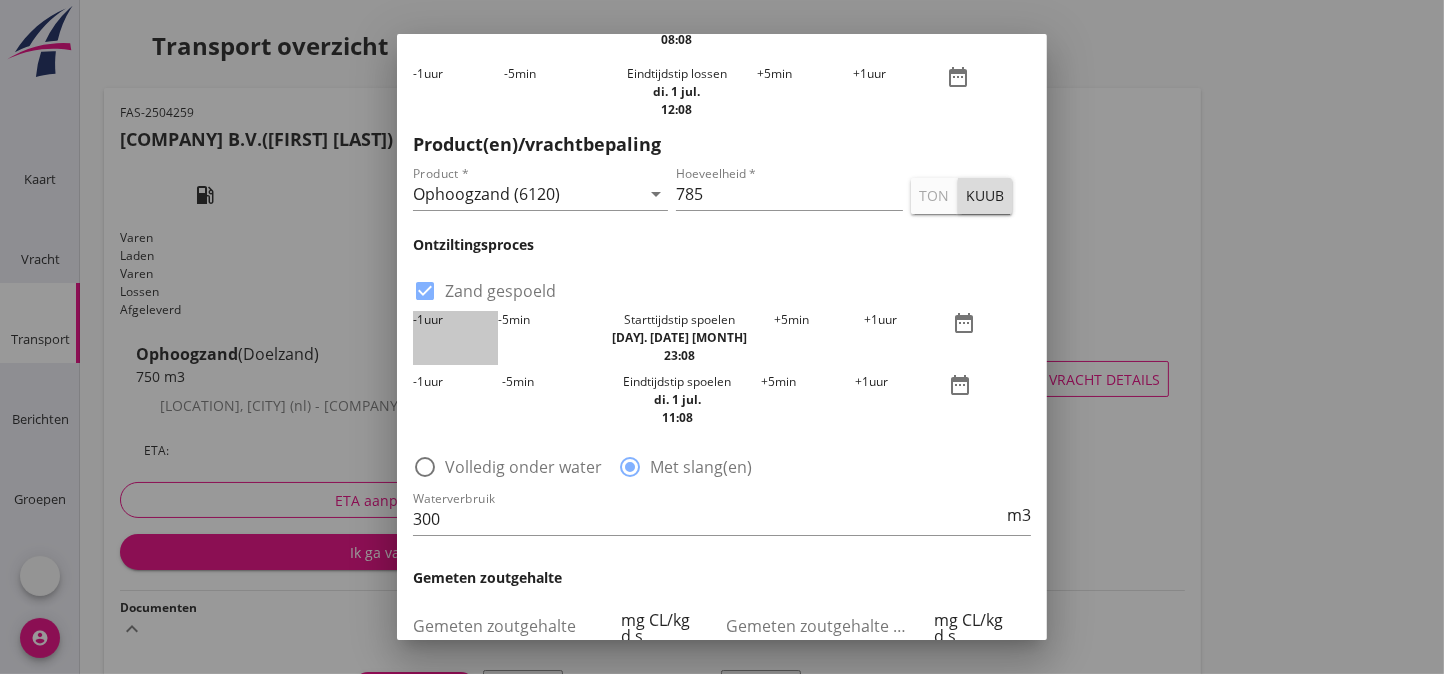 click on "-1" at bounding box center (418, 319) 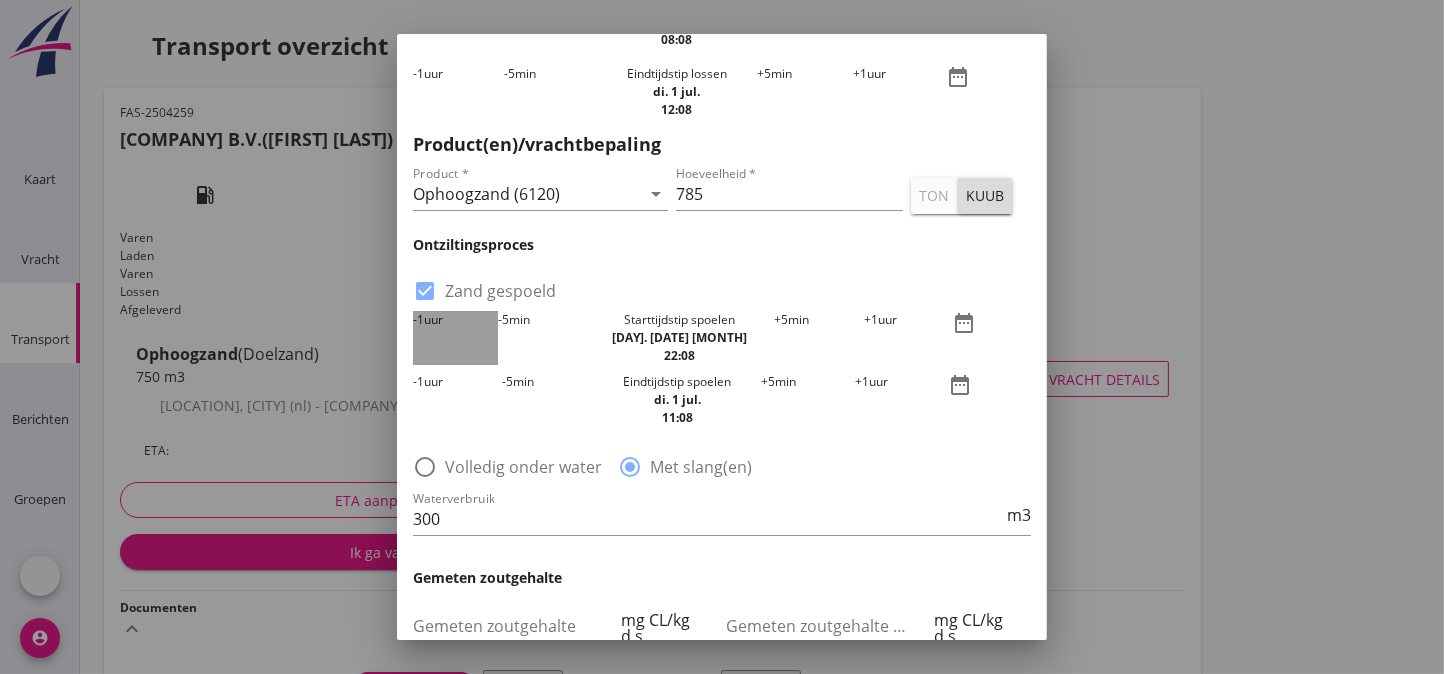 click on "-1" at bounding box center [418, 319] 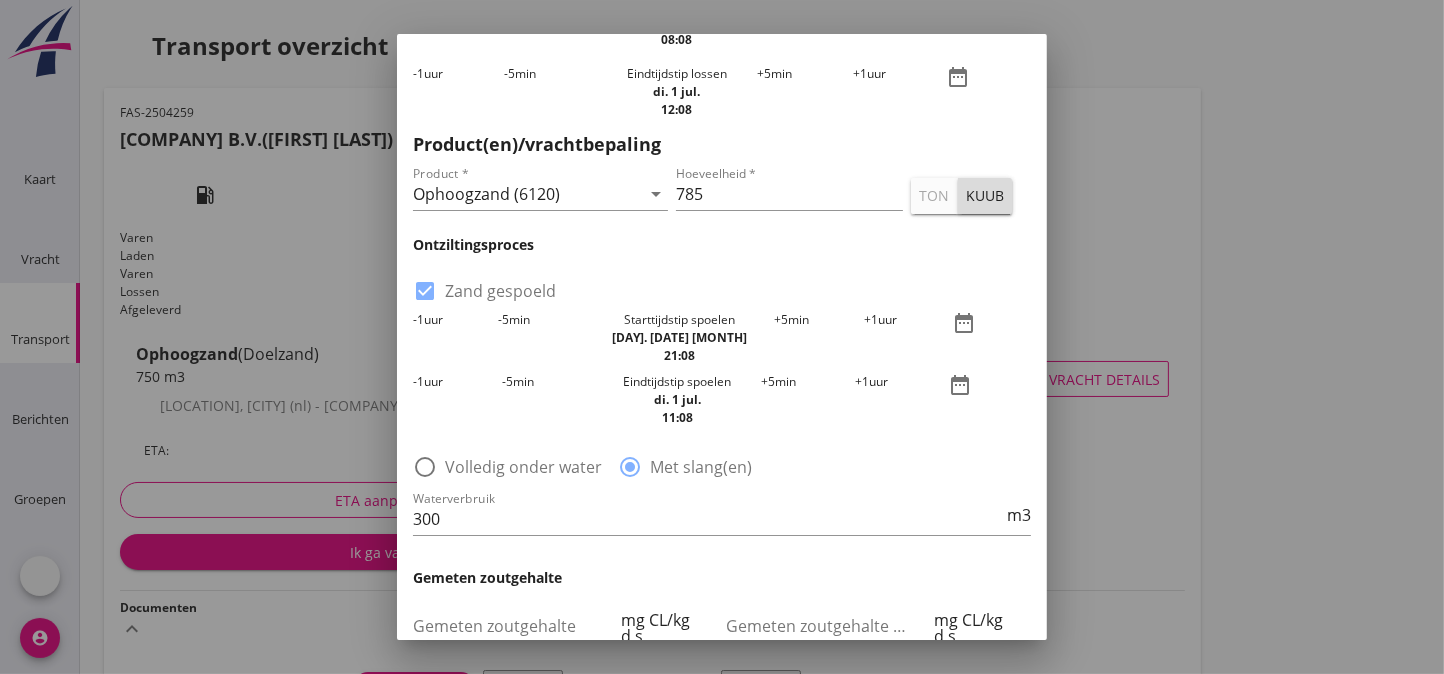 click on "-1" at bounding box center [418, 319] 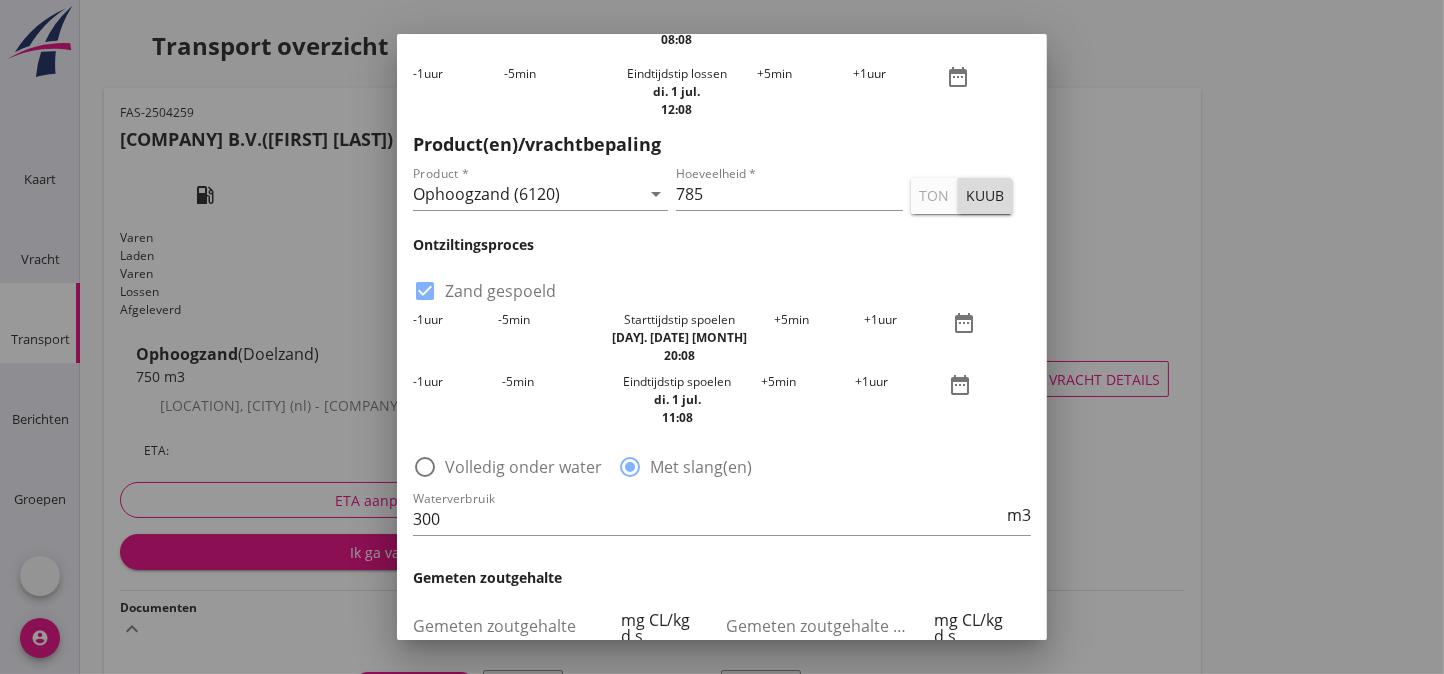 click on "-1" at bounding box center [418, 319] 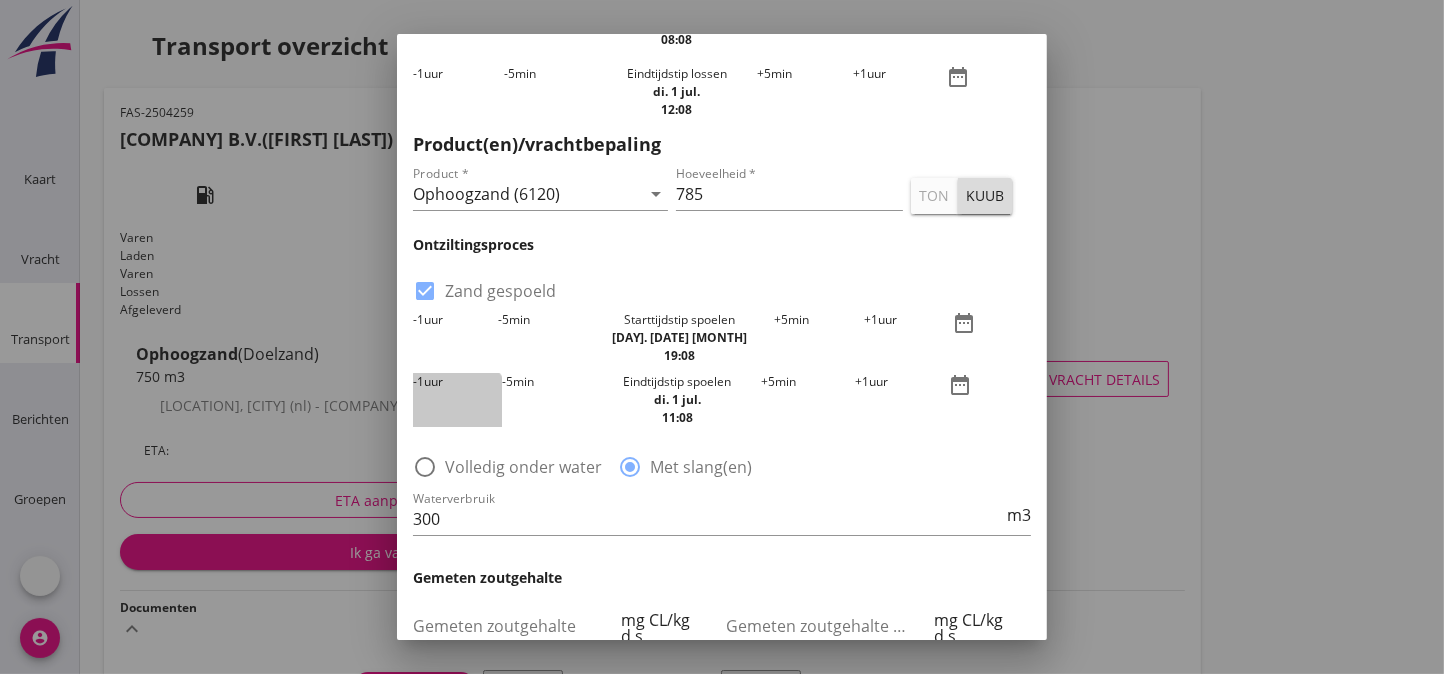 click on "-1  uur" at bounding box center [457, 400] 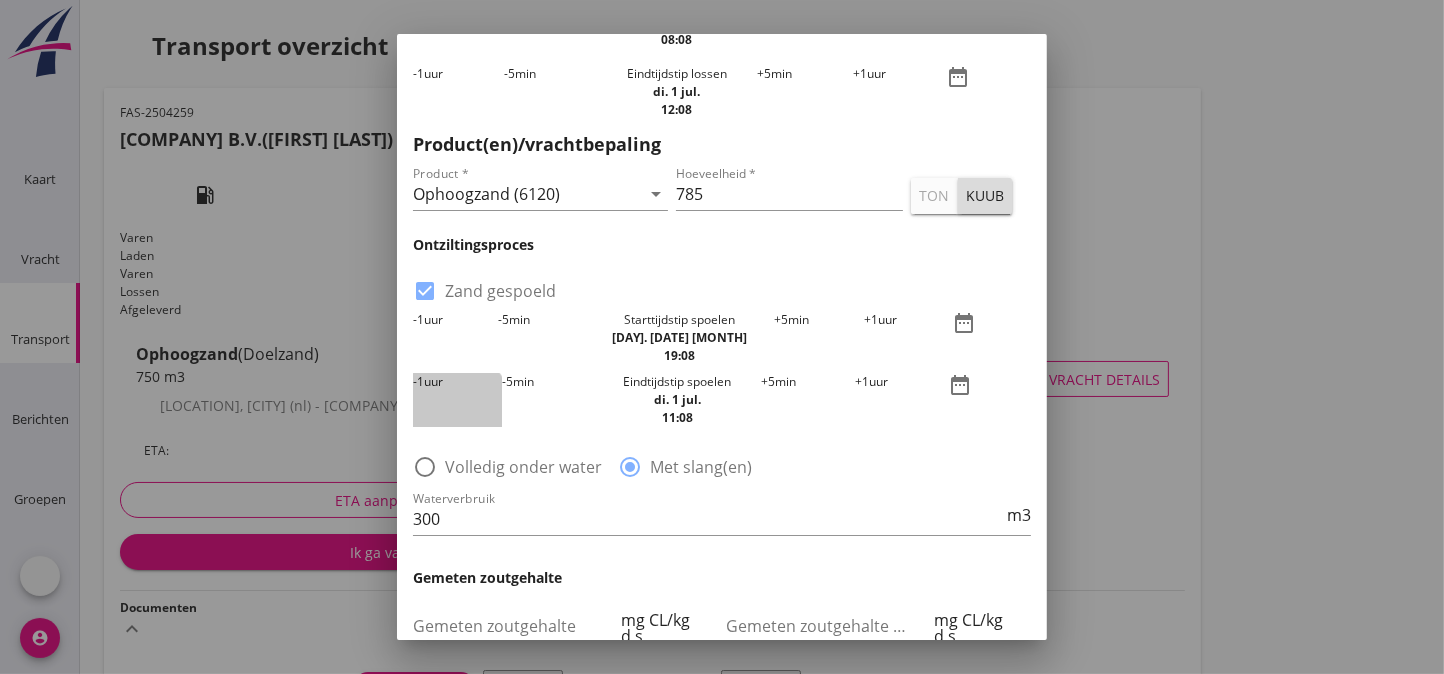 click on "-1  uur" at bounding box center [457, 400] 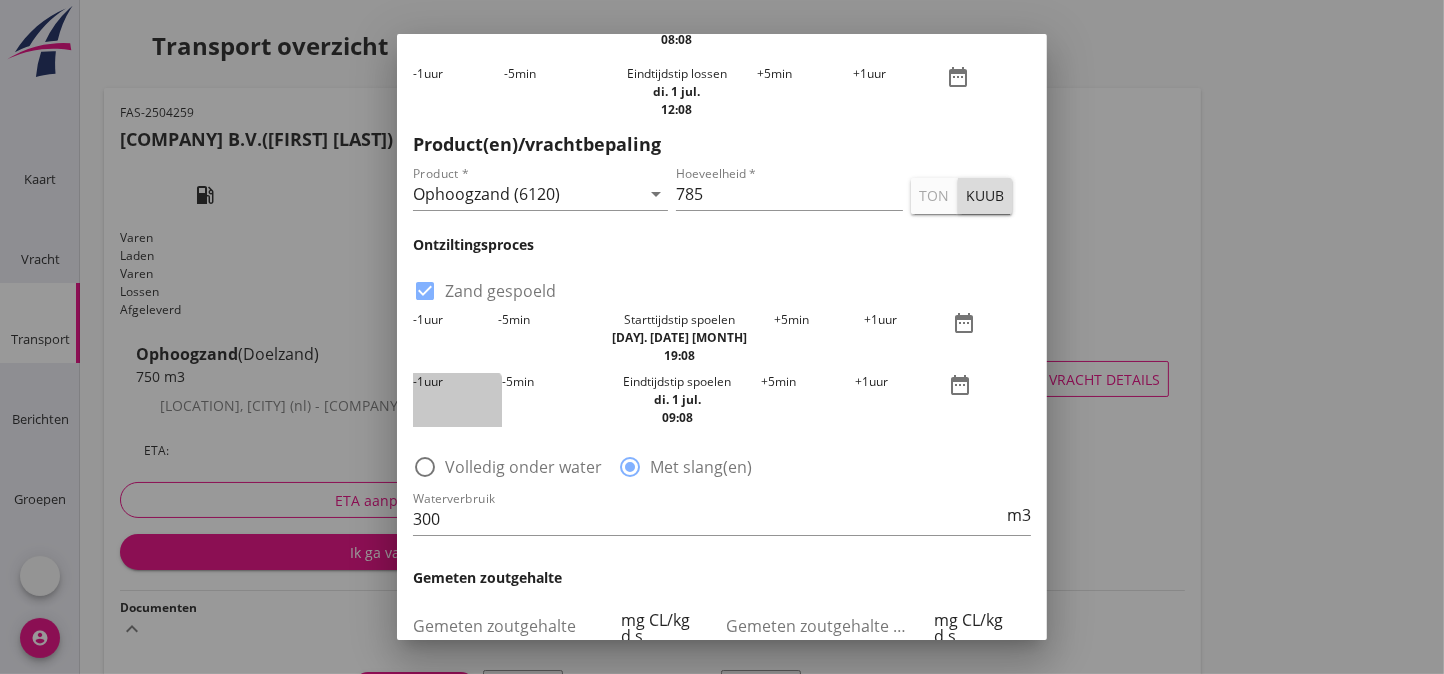click on "-1  uur" at bounding box center [457, 400] 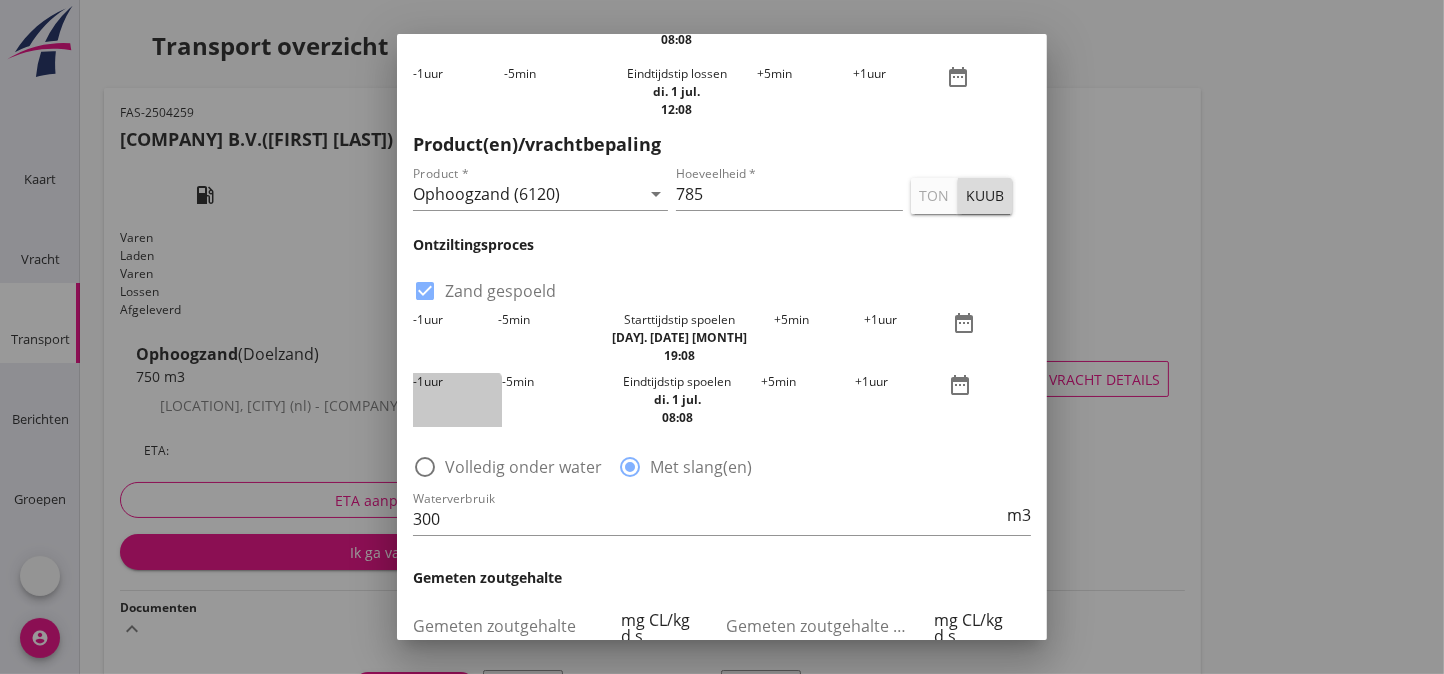click on "-1  uur" at bounding box center [457, 400] 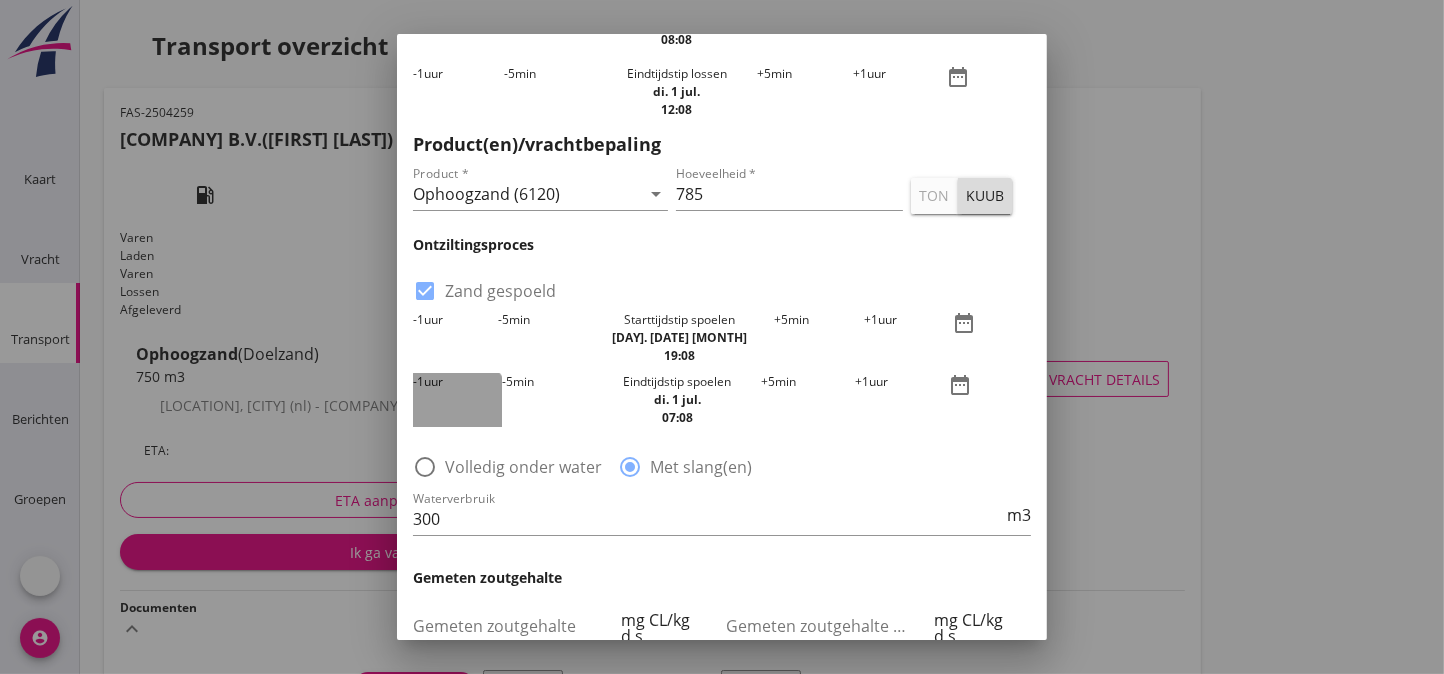click on "-1  uur" at bounding box center (457, 400) 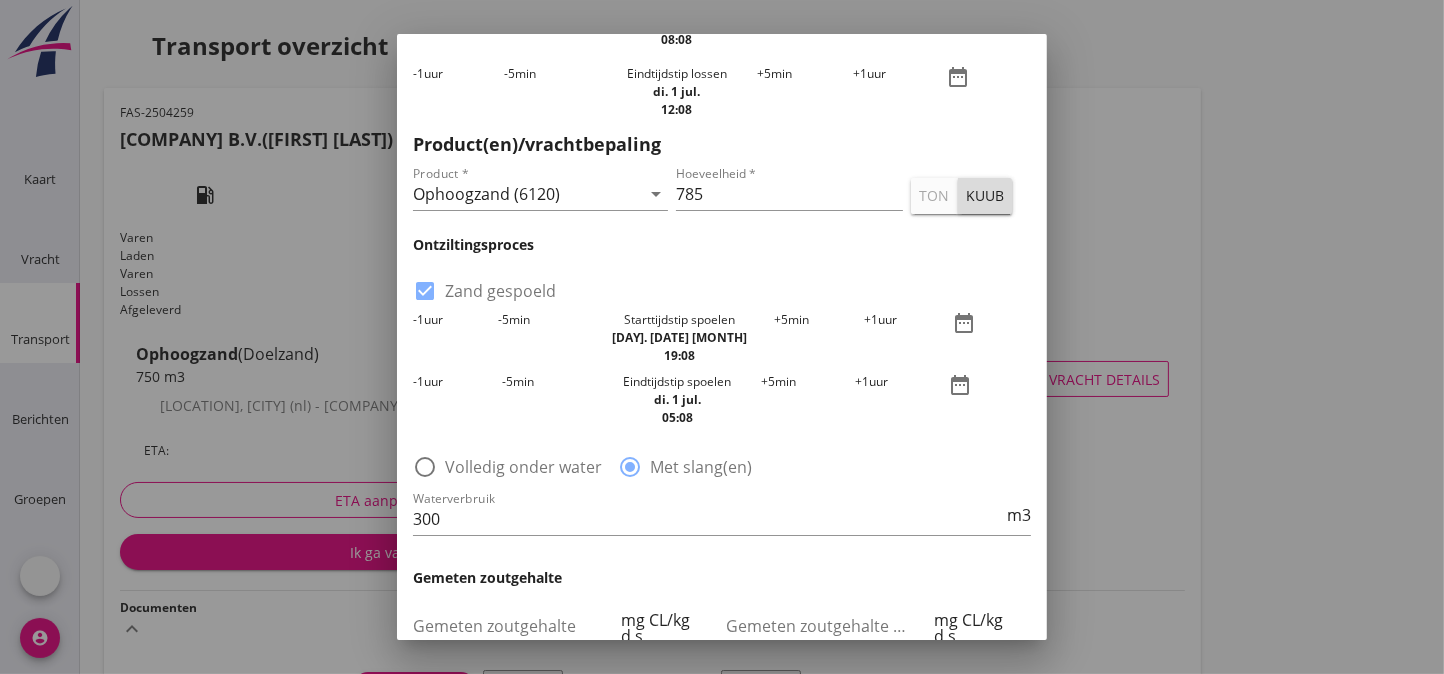 click on "-1  uur" at bounding box center [457, 400] 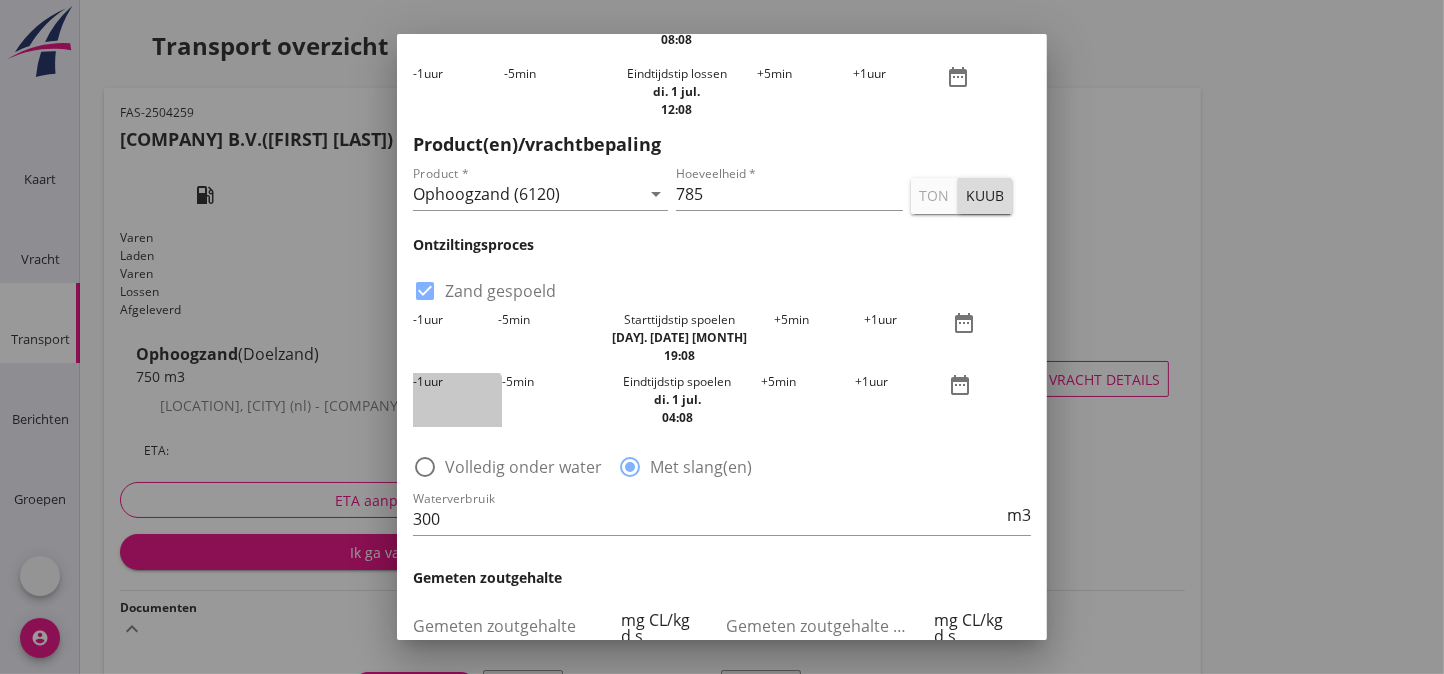 click on "-1  uur" at bounding box center (457, 400) 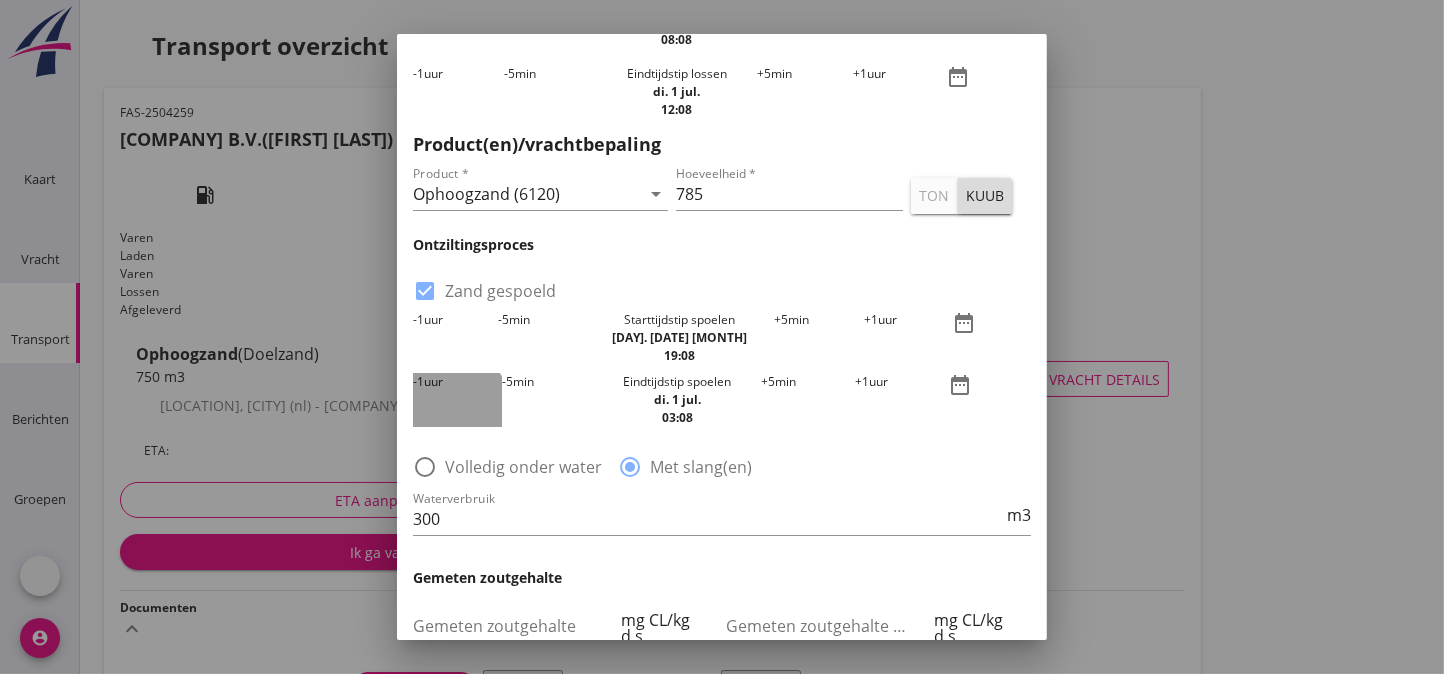 click on "-1  uur" at bounding box center (457, 400) 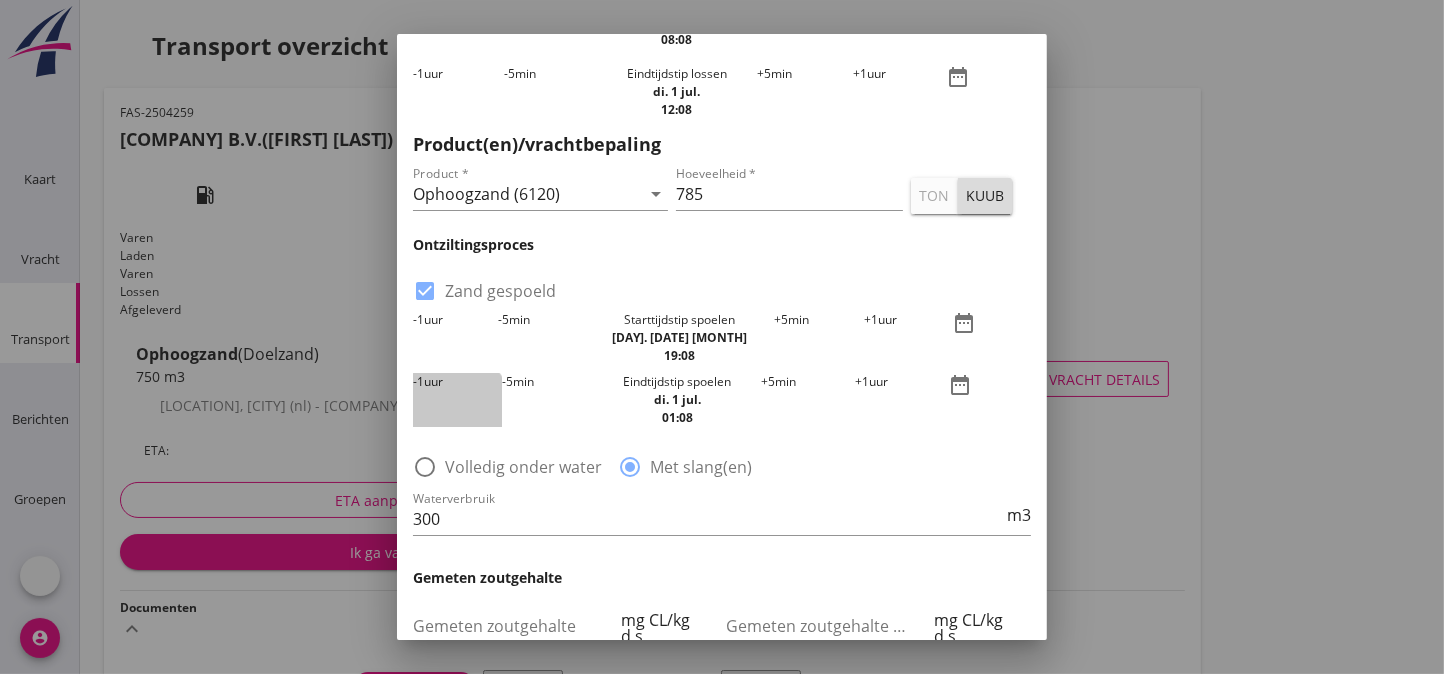 click on "-1  uur" at bounding box center (457, 400) 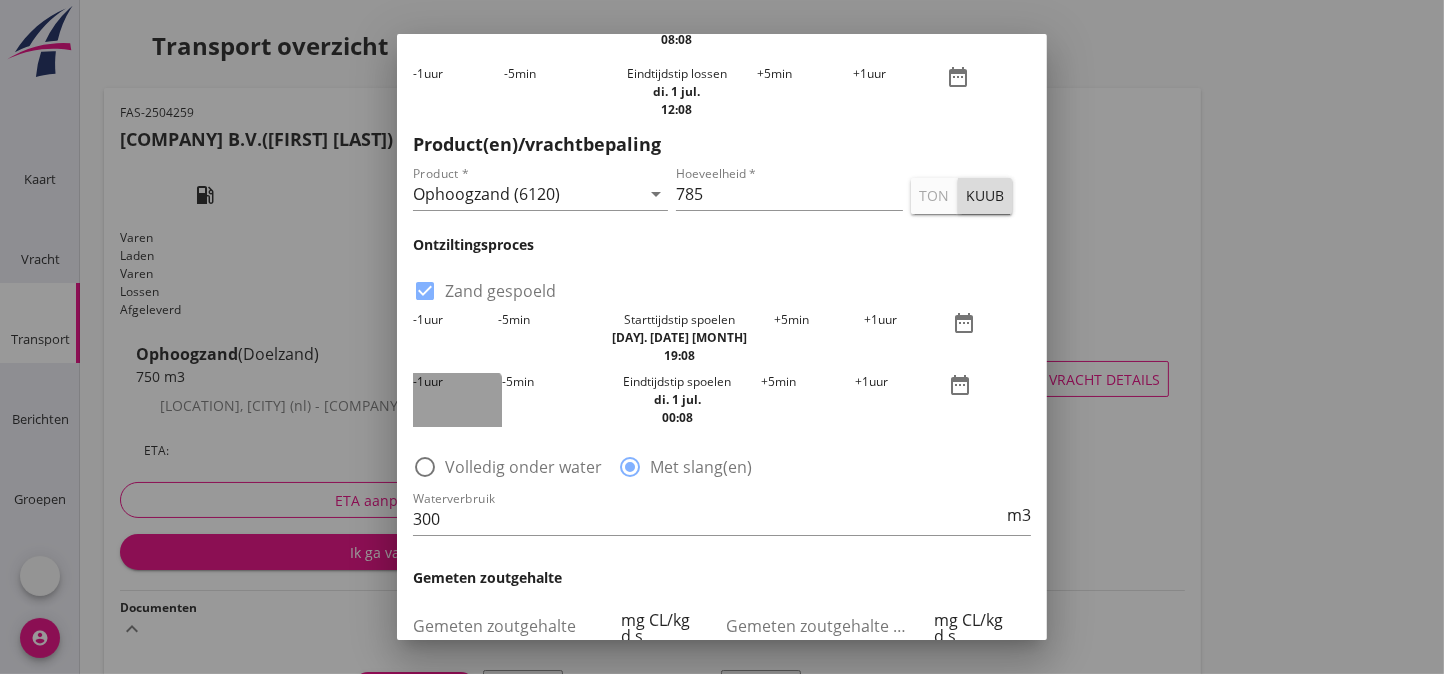 click on "-1  uur" at bounding box center [457, 400] 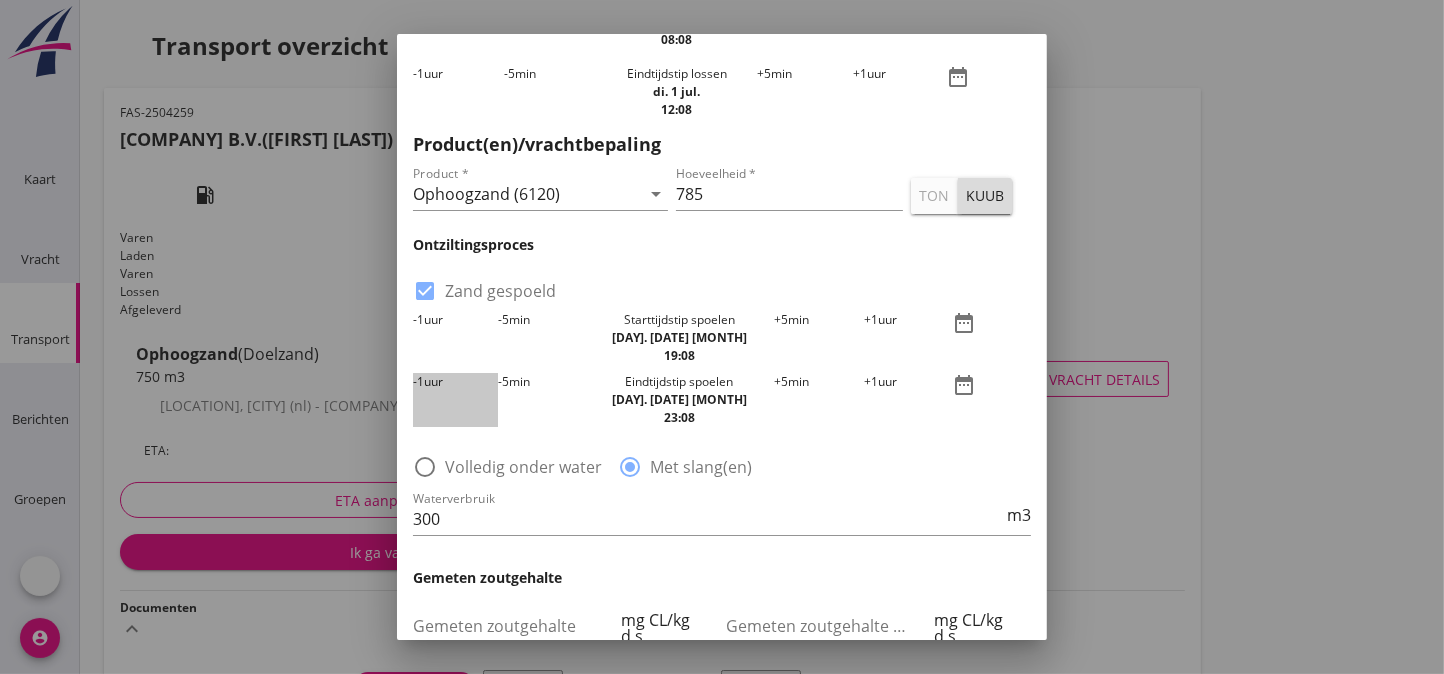 click on "-1  uur" at bounding box center [455, 400] 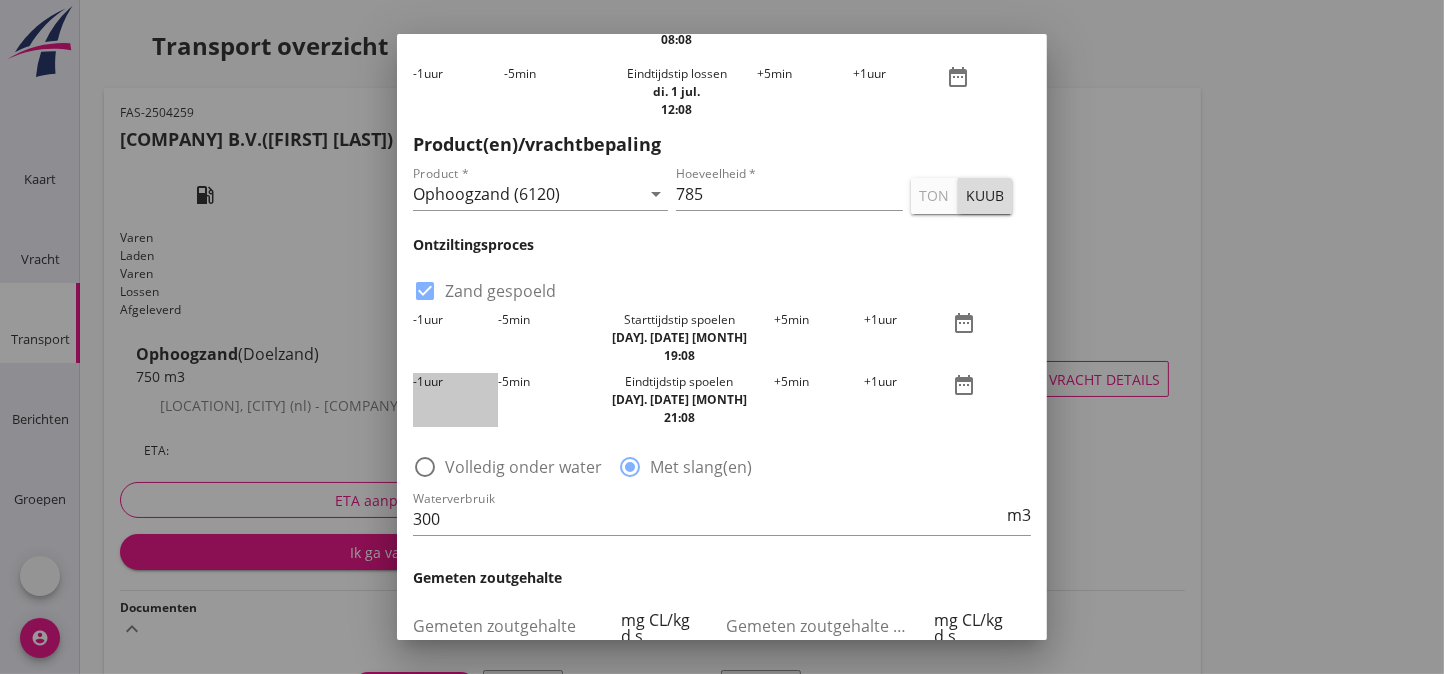 click on "-1  uur" at bounding box center [455, 400] 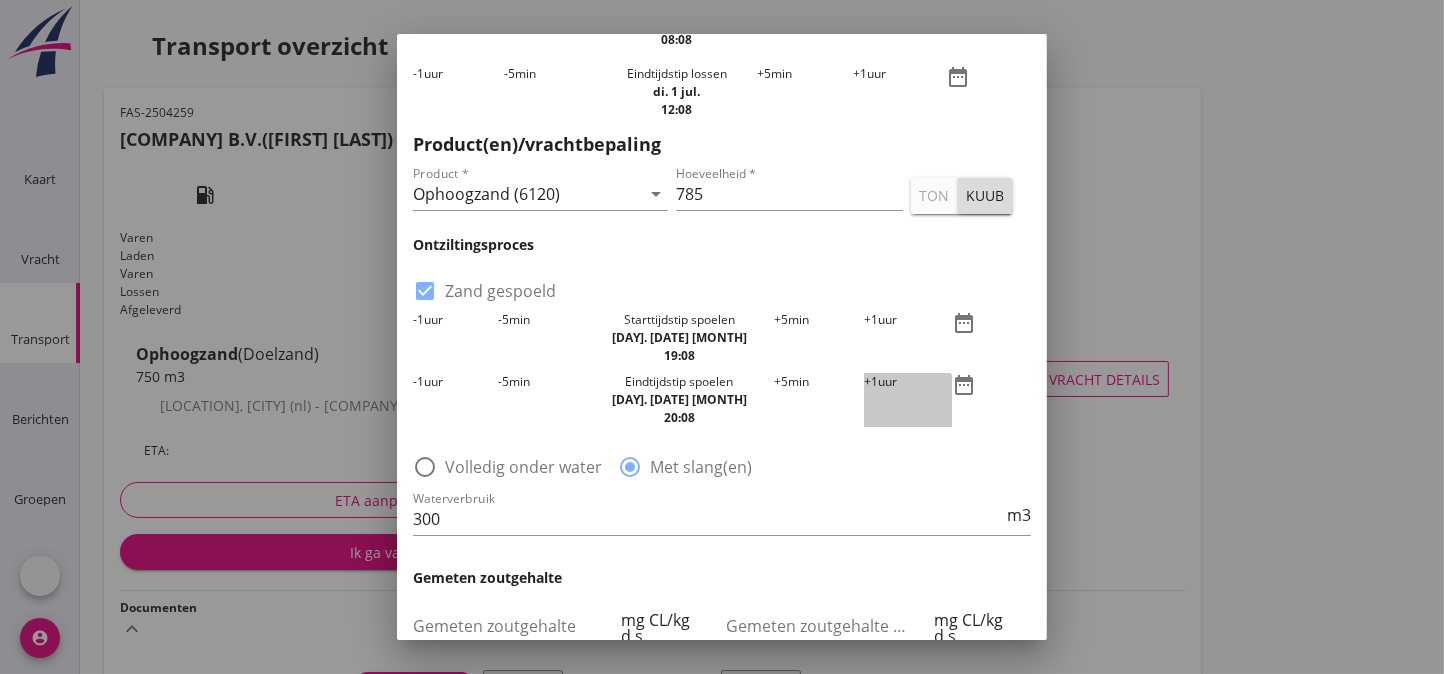 click on "+1" at bounding box center [871, 381] 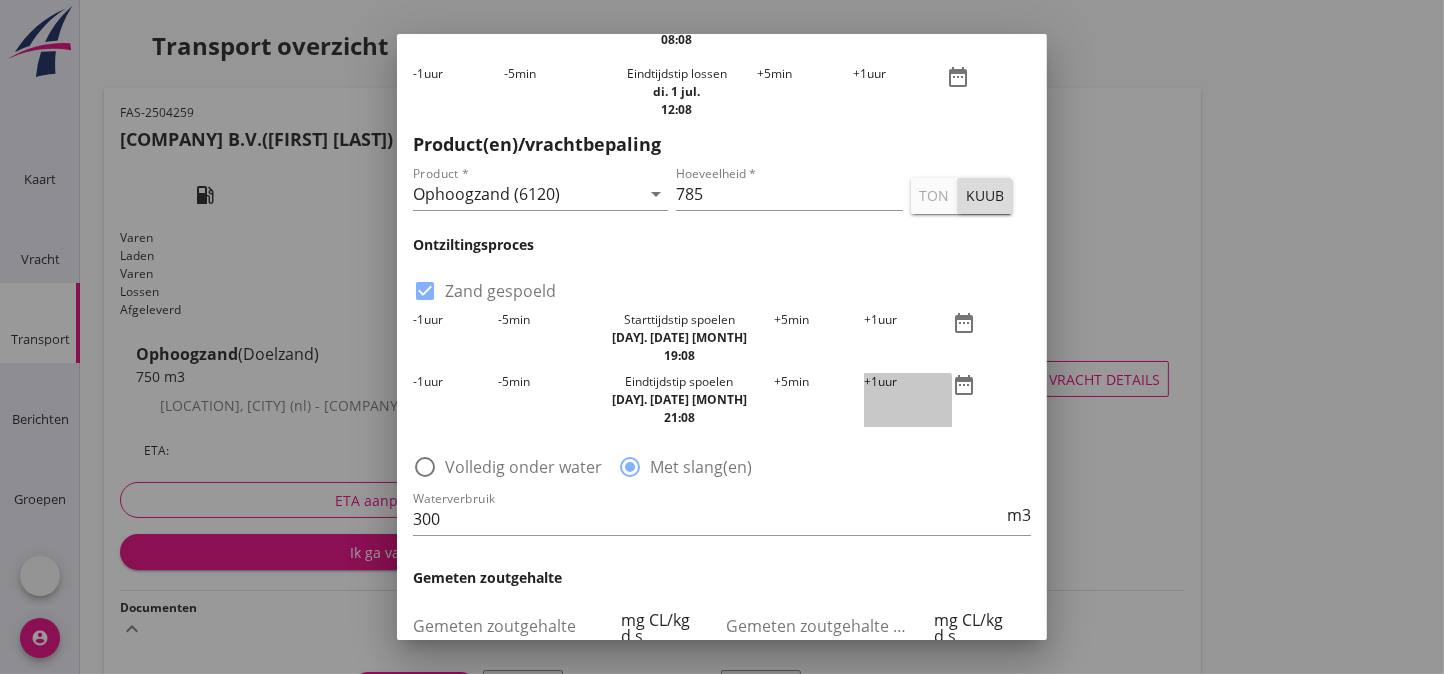 click on "+1  uur" at bounding box center [908, 400] 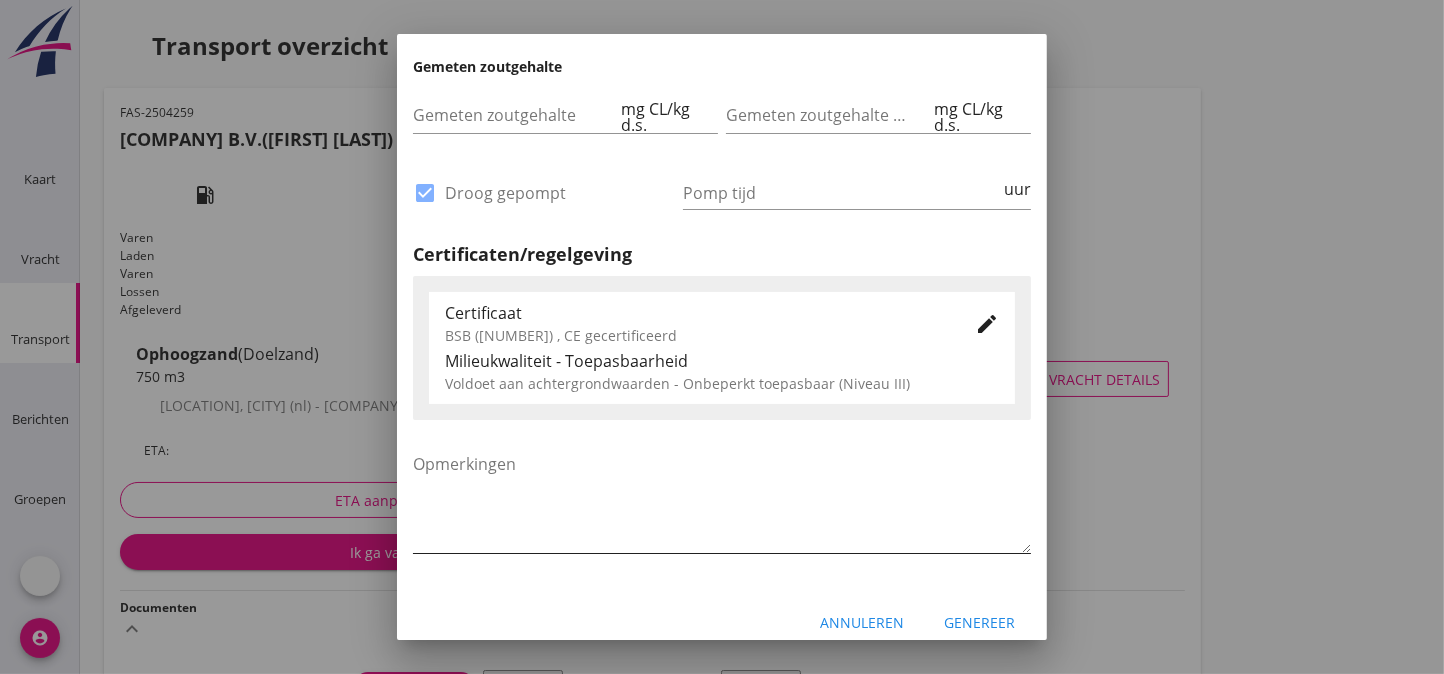 scroll, scrollTop: 1333, scrollLeft: 0, axis: vertical 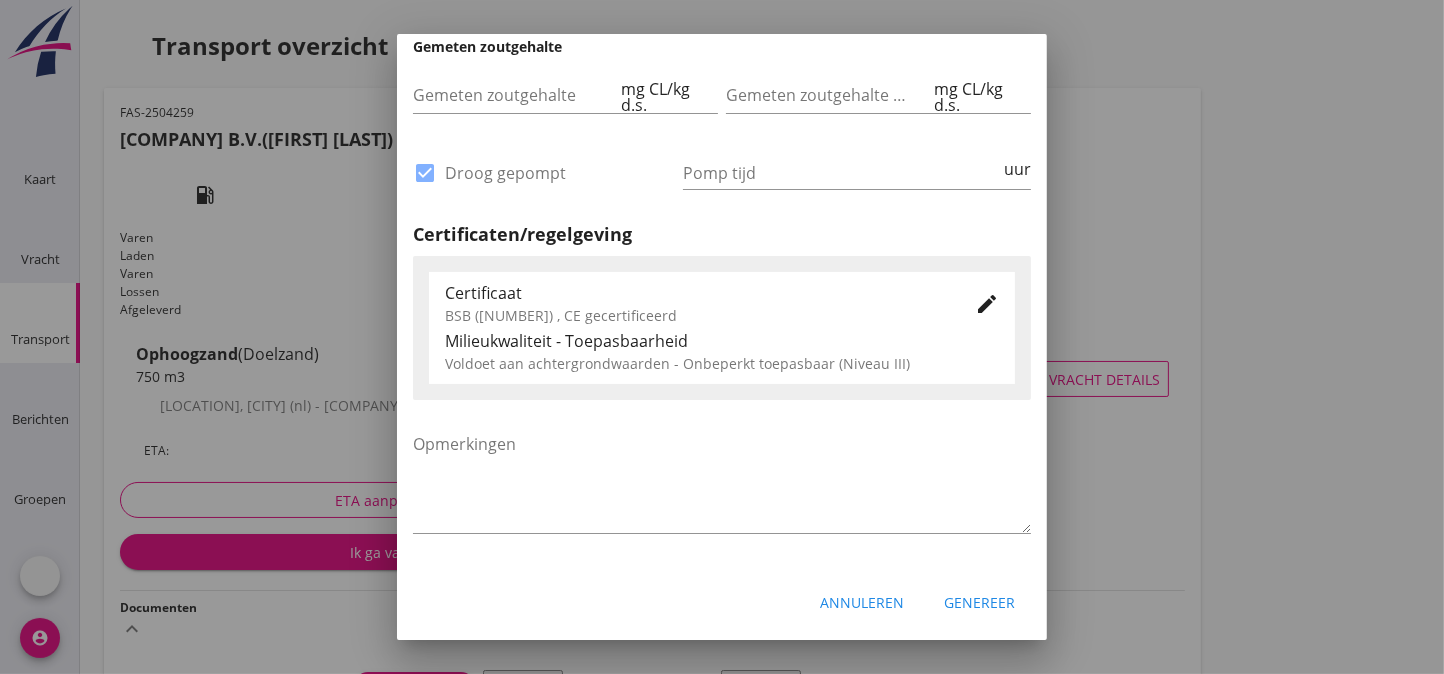 click on "Genereer" at bounding box center [979, 602] 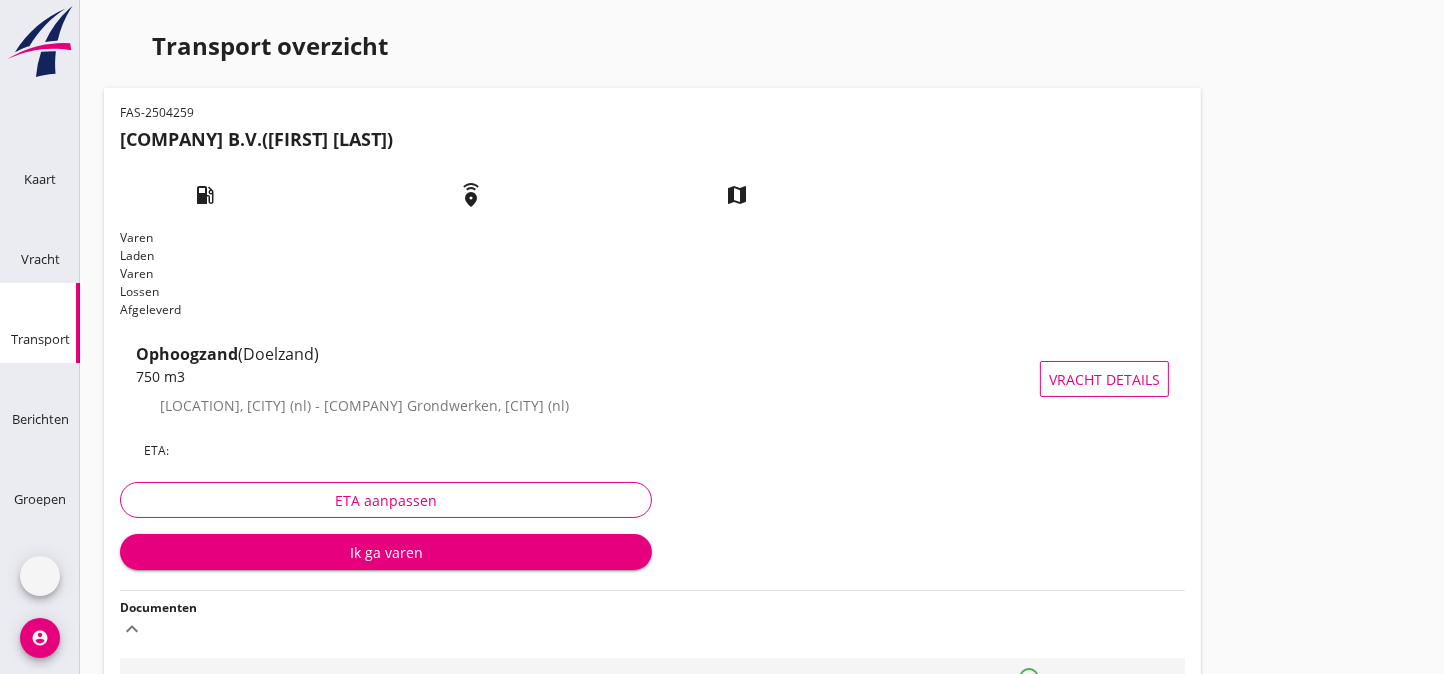 click on "file_download" at bounding box center (1161, 729) 